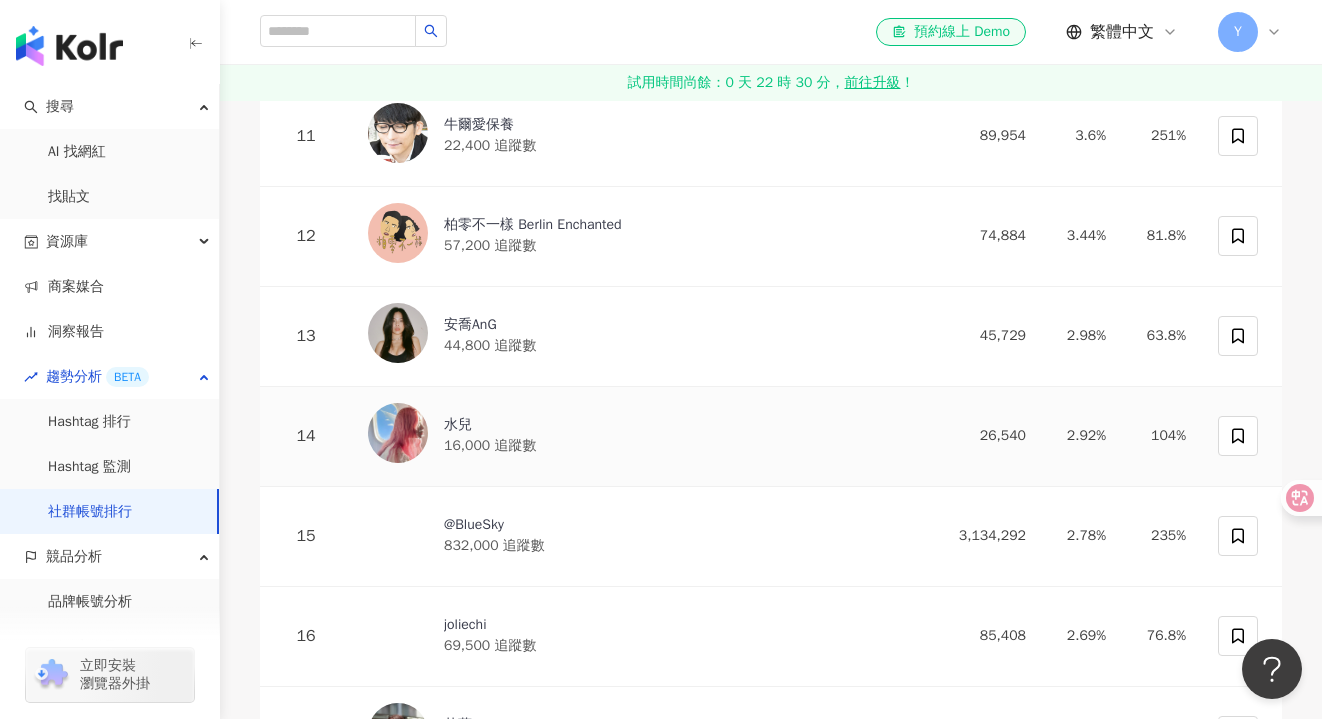 scroll, scrollTop: 1350, scrollLeft: 0, axis: vertical 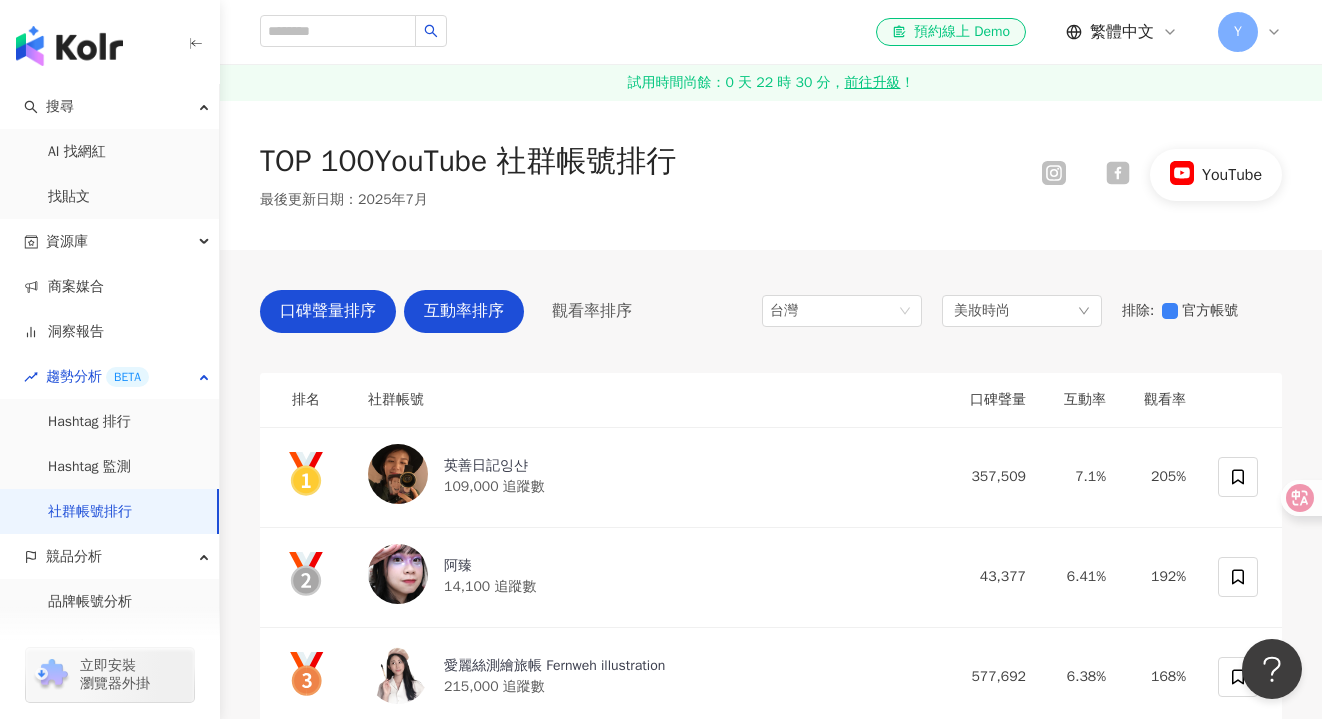 click on "口碑聲量排序" at bounding box center (328, 311) 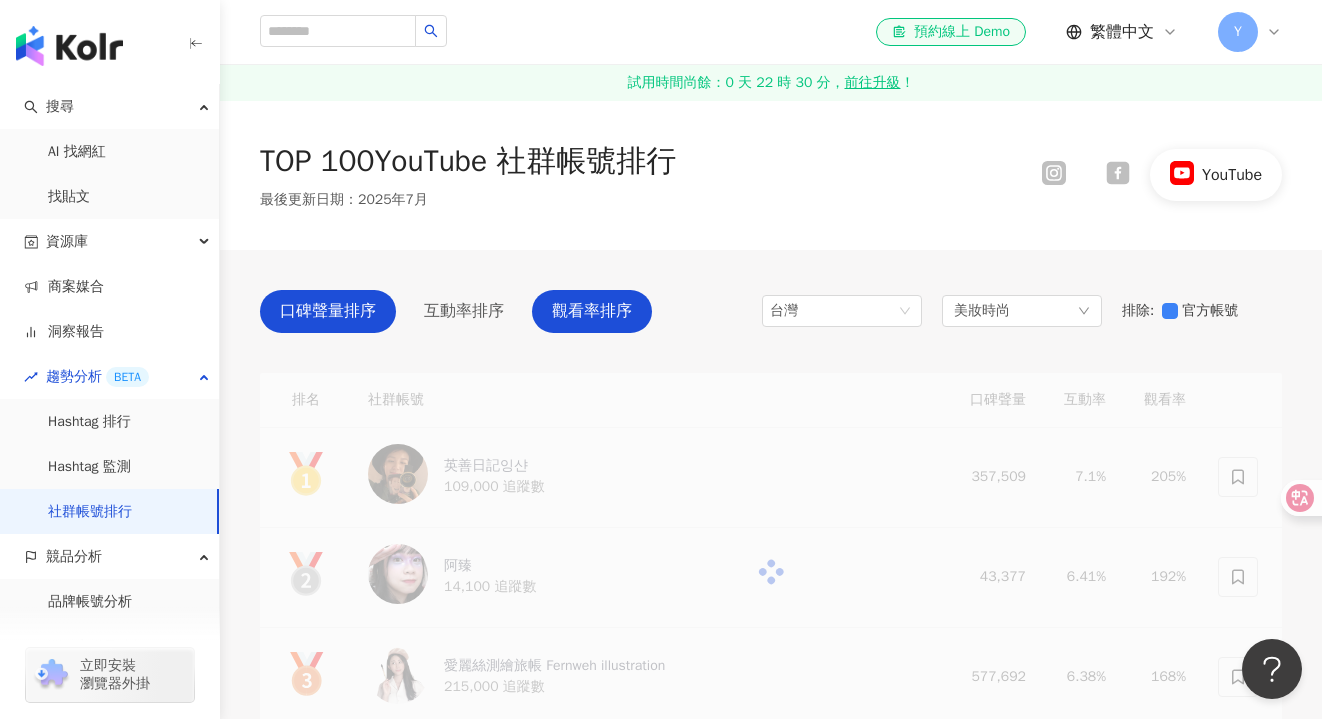 click on "觀看率排序" at bounding box center (592, 311) 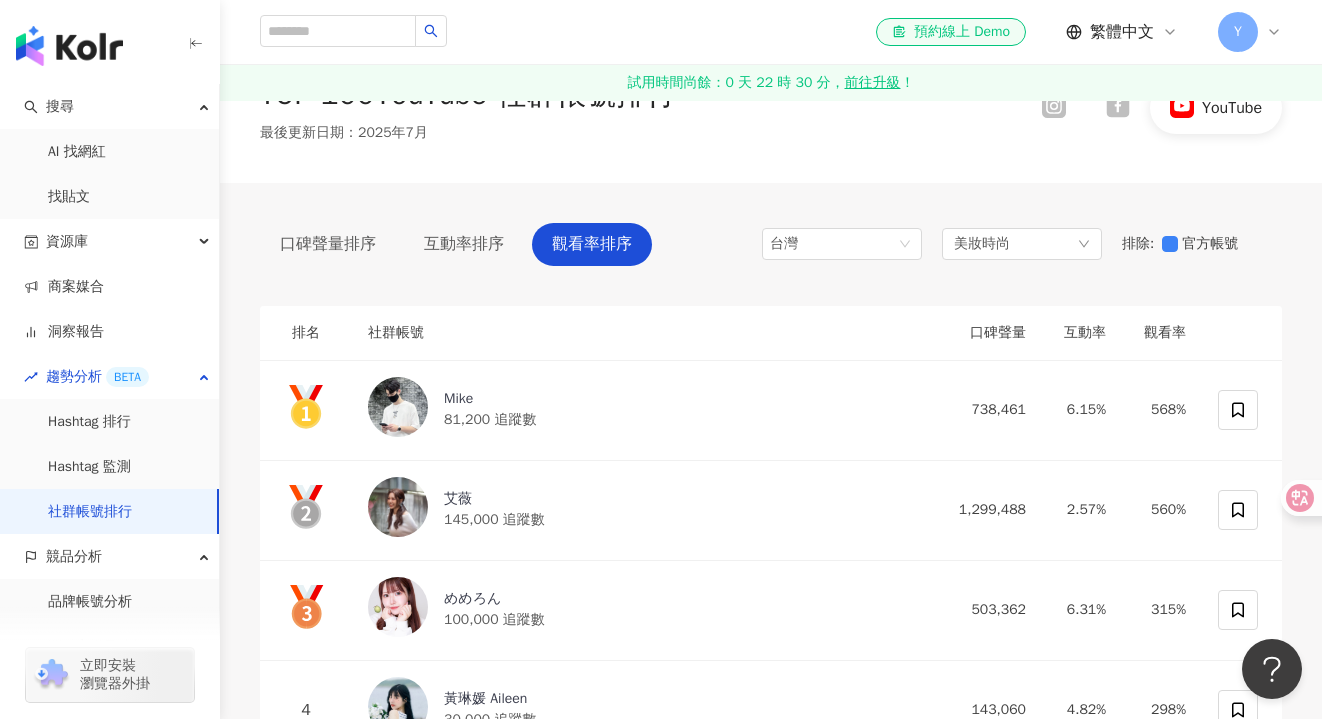 scroll, scrollTop: 0, scrollLeft: 0, axis: both 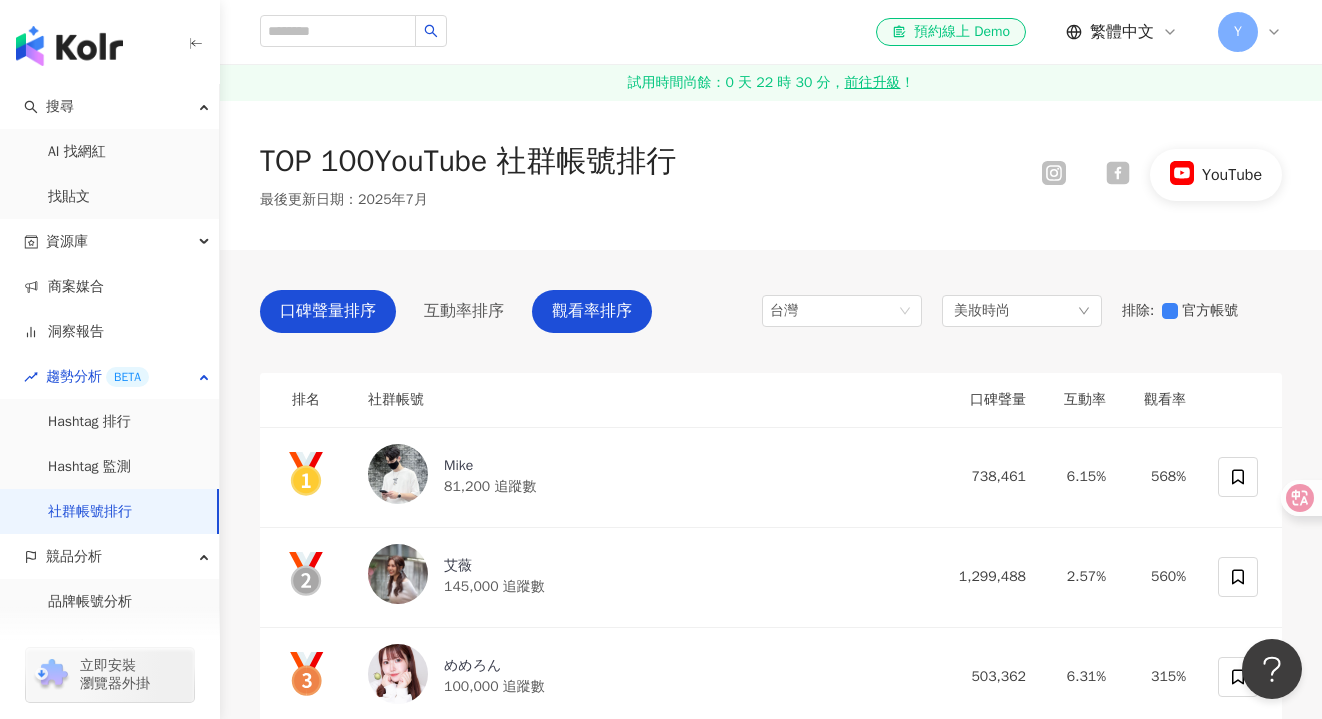 click on "口碑聲量排序" at bounding box center [328, 311] 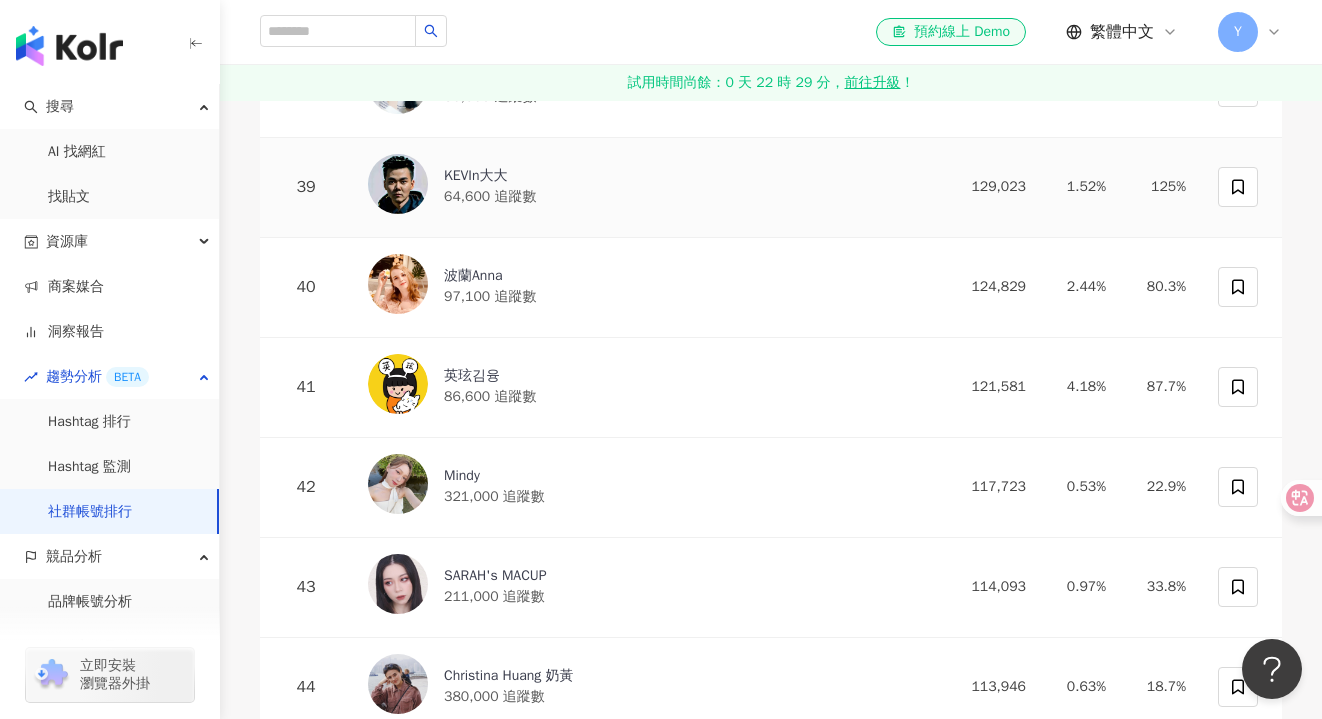 scroll, scrollTop: 4220, scrollLeft: 0, axis: vertical 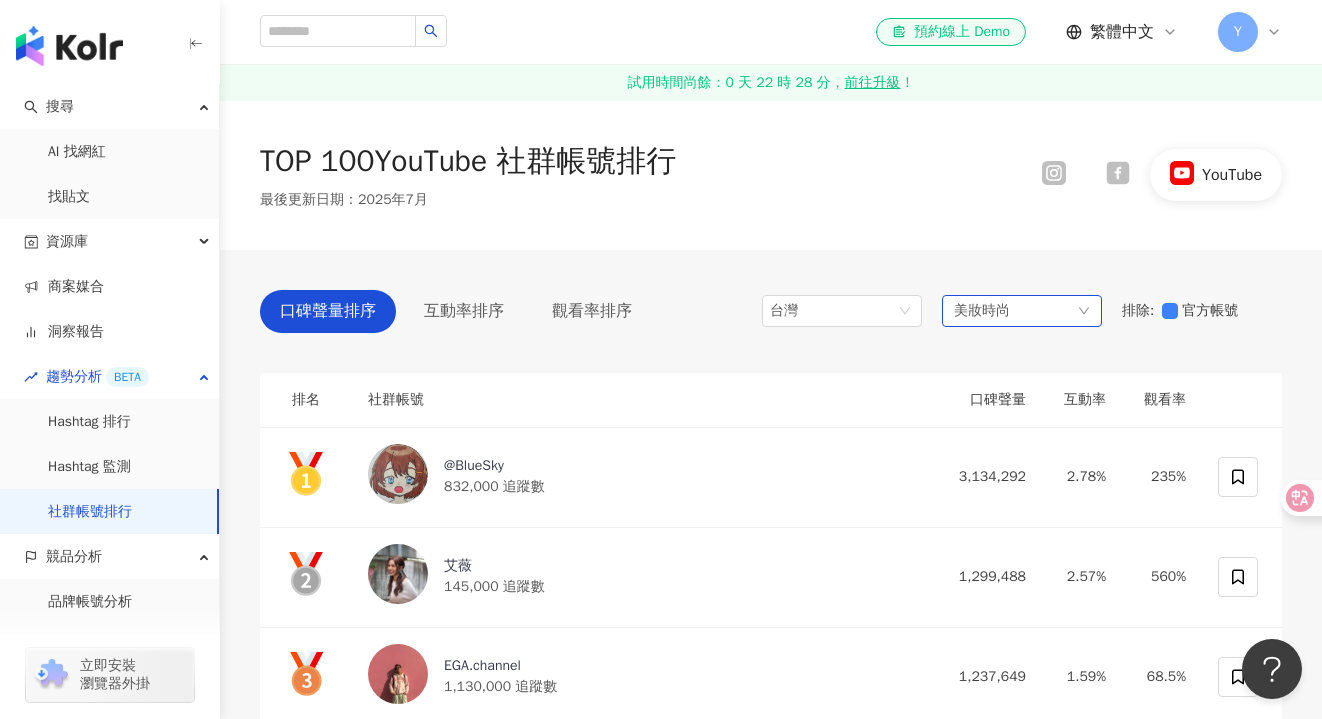 click 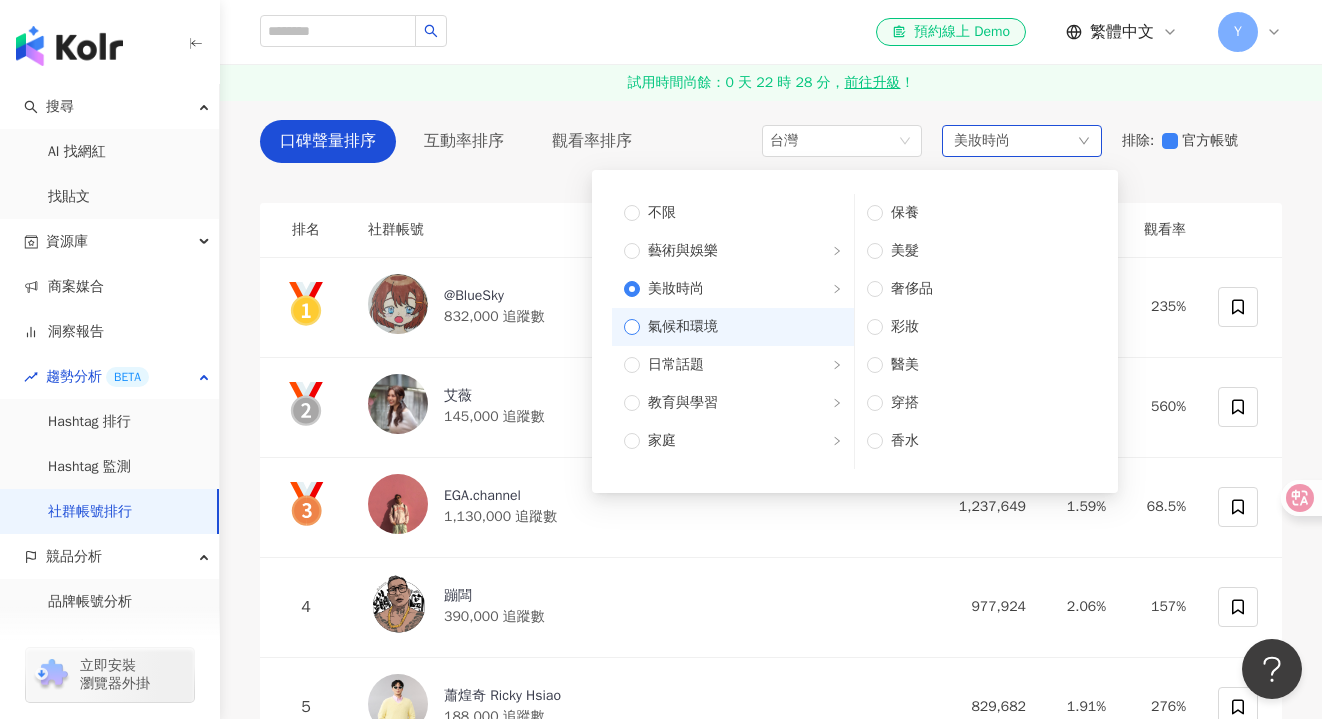 scroll, scrollTop: 35, scrollLeft: 0, axis: vertical 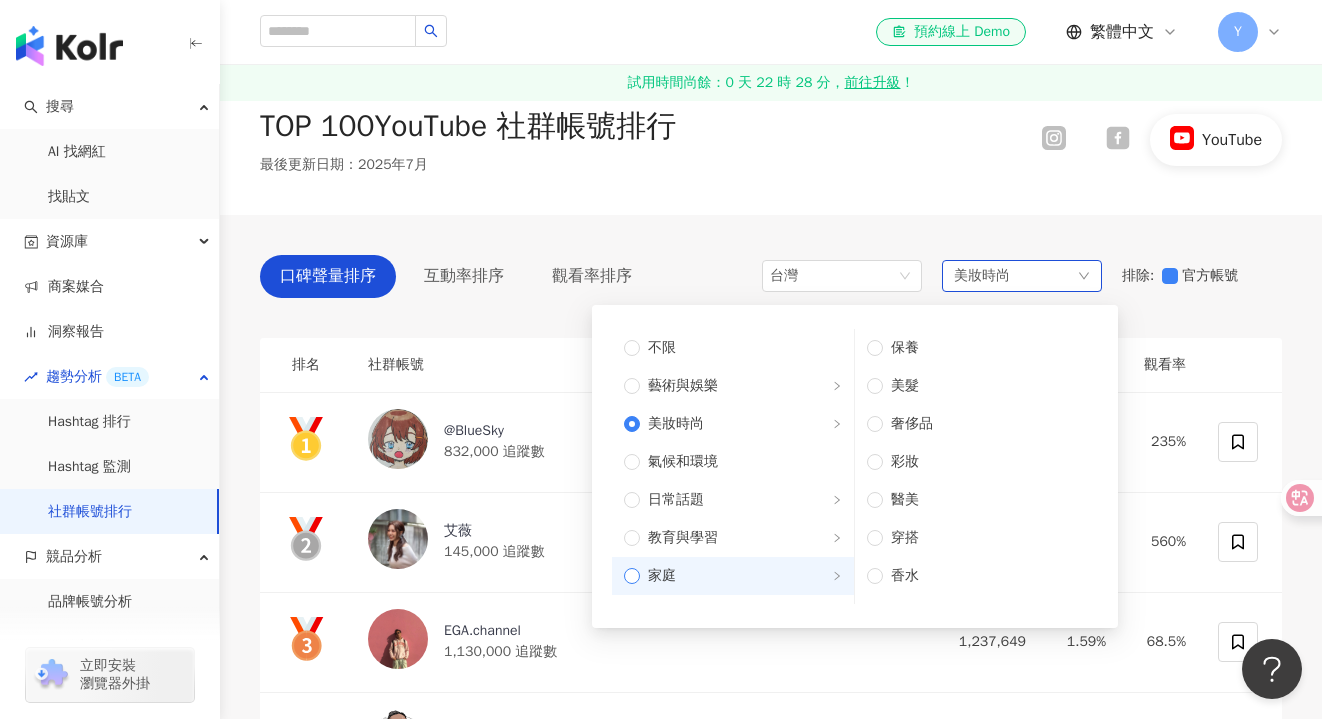click 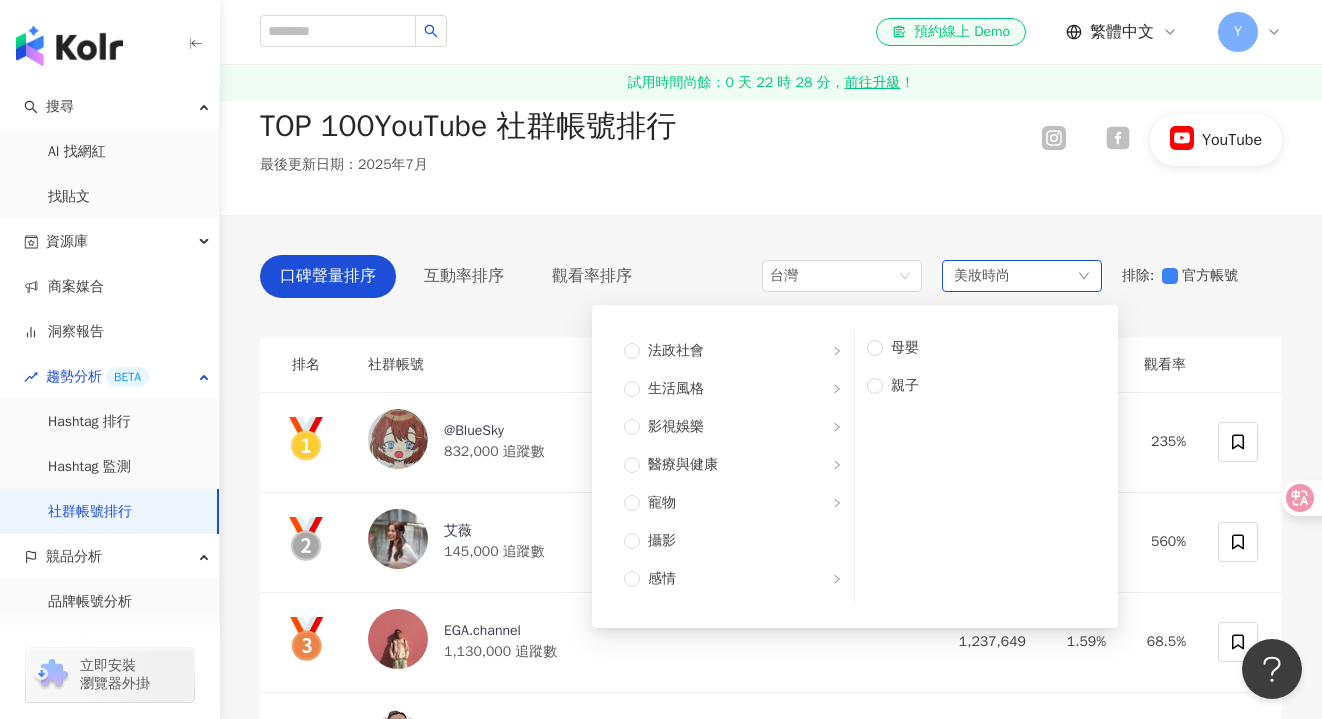 scroll, scrollTop: 418, scrollLeft: 0, axis: vertical 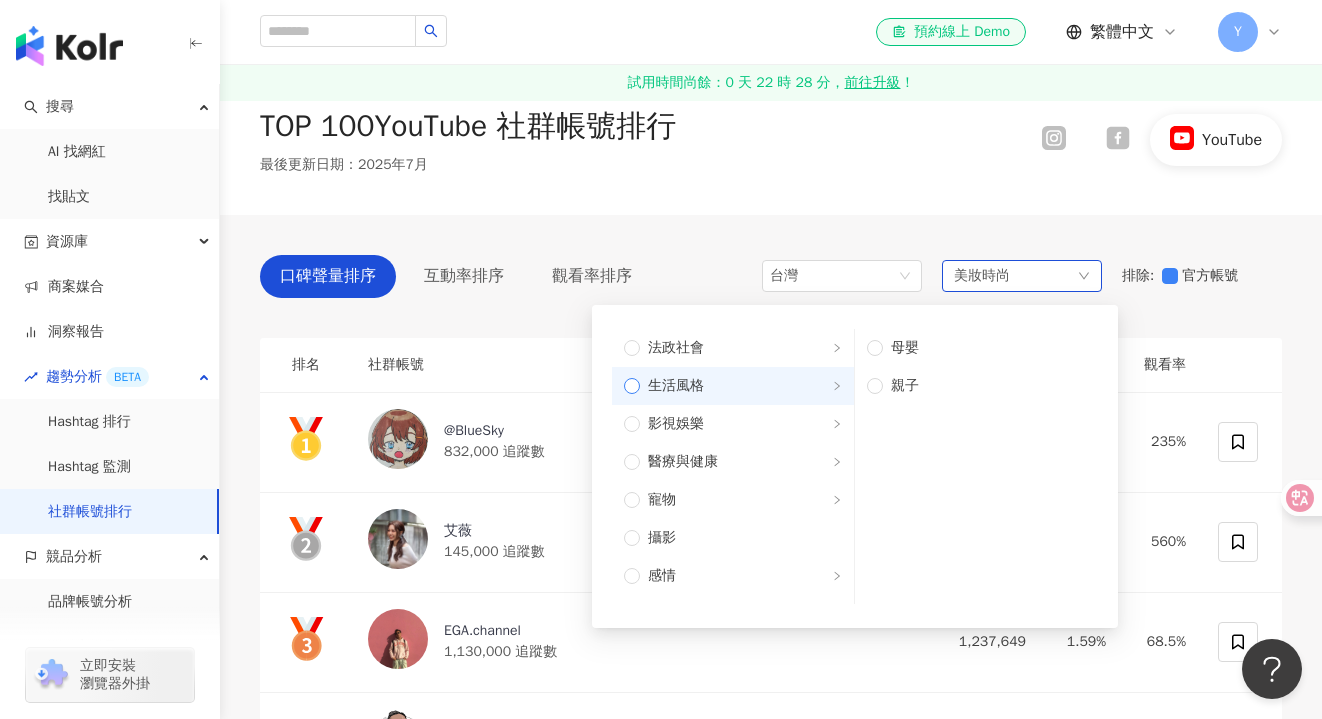 click at bounding box center (837, 386) 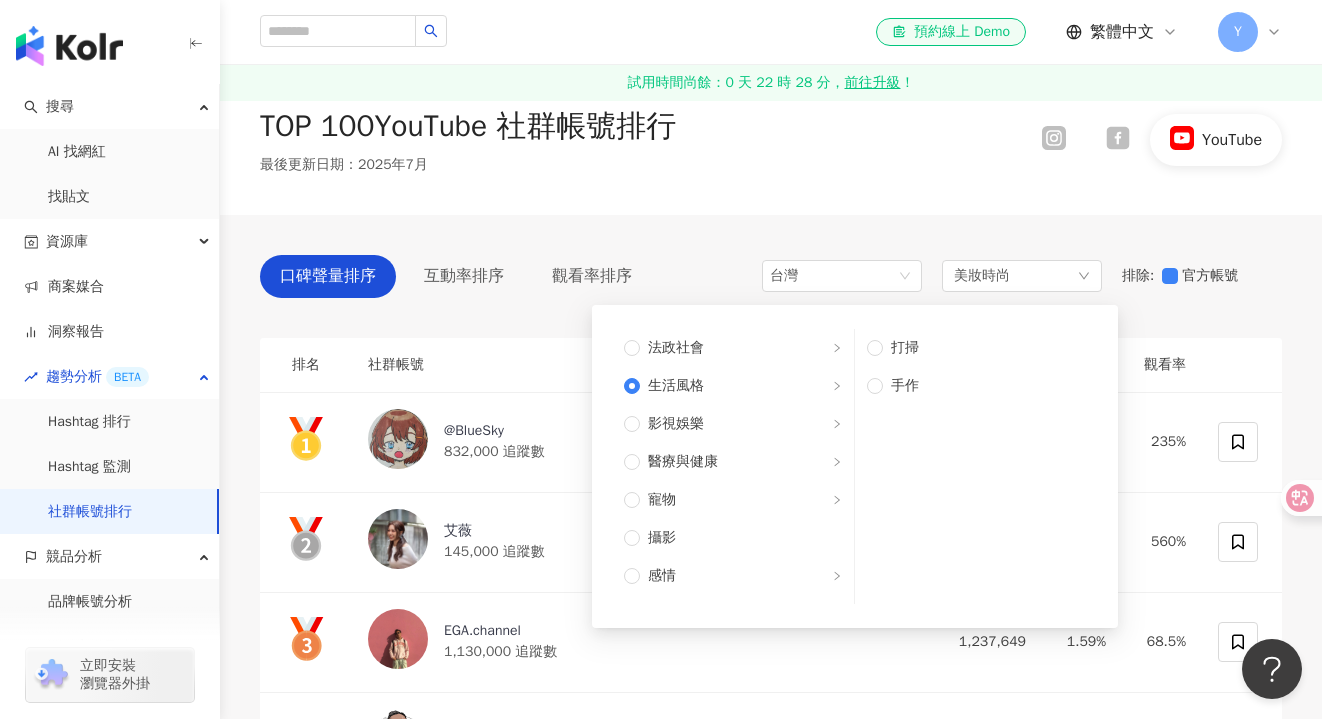 click on "口碑聲量排序 互動率排序 觀看率排序 台灣 美妝時尚 不限 藝術與娛樂 美妝時尚 氣候和環境 日常話題 教育與學習 家庭 財經 美食 命理占卜 遊戲 法政社會 生活風格 影視娛樂 醫療與健康 寵物 攝影 感情 宗教 促購導購 運動 科技 交通工具 旅遊 成人 打掃 手作 排除 : 官方帳號" at bounding box center [771, 281] 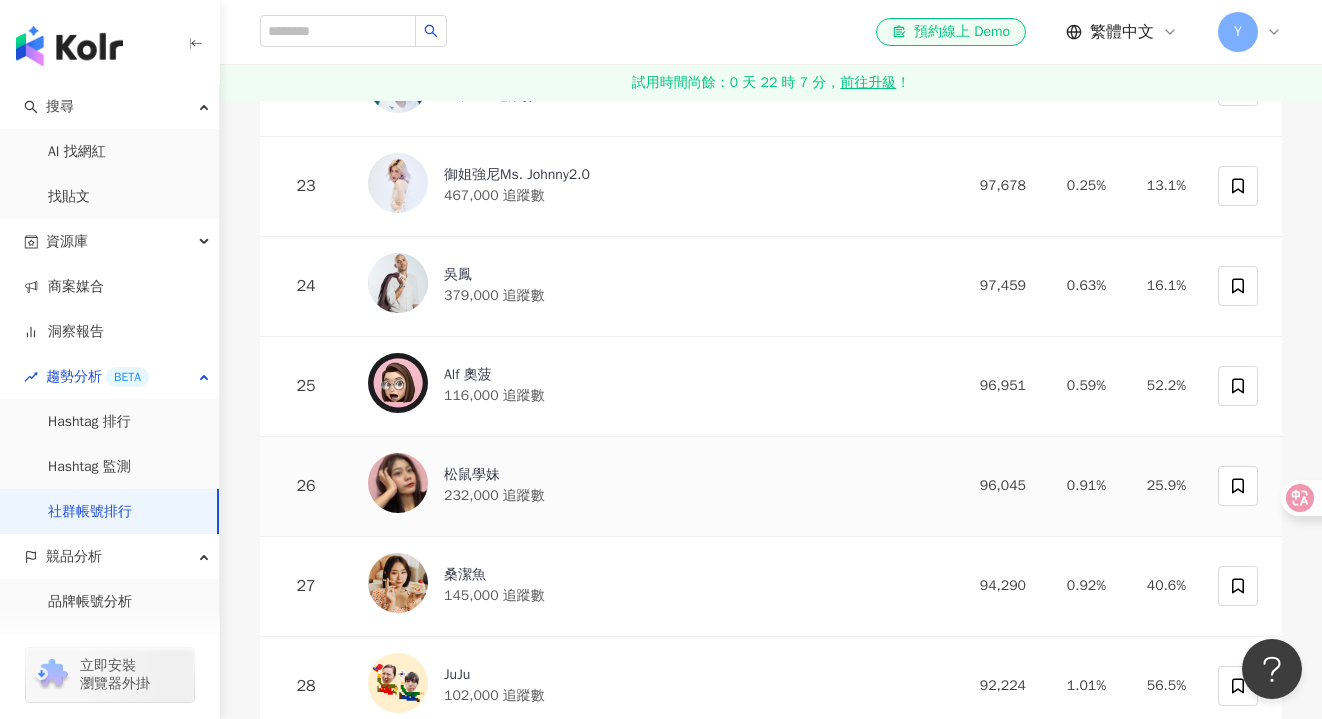scroll, scrollTop: 2571, scrollLeft: 0, axis: vertical 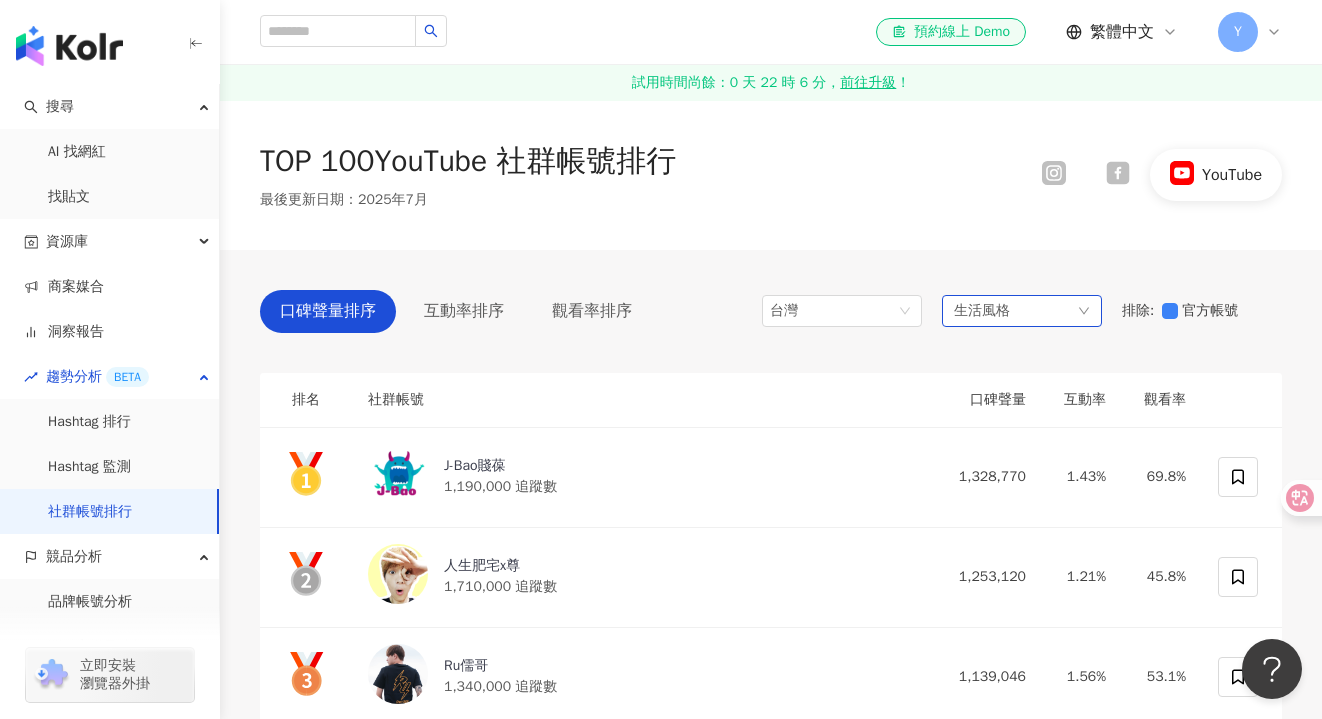 click on "生活風格" at bounding box center [1022, 311] 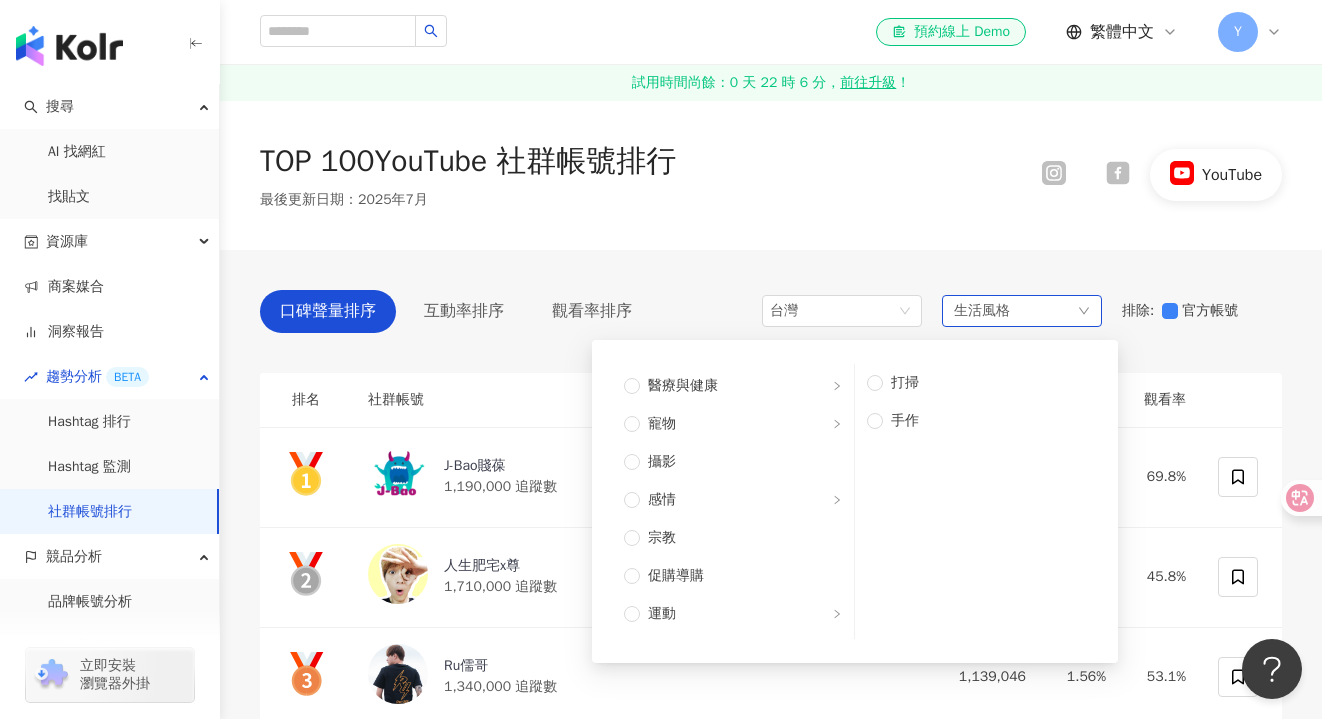 scroll, scrollTop: 675, scrollLeft: 0, axis: vertical 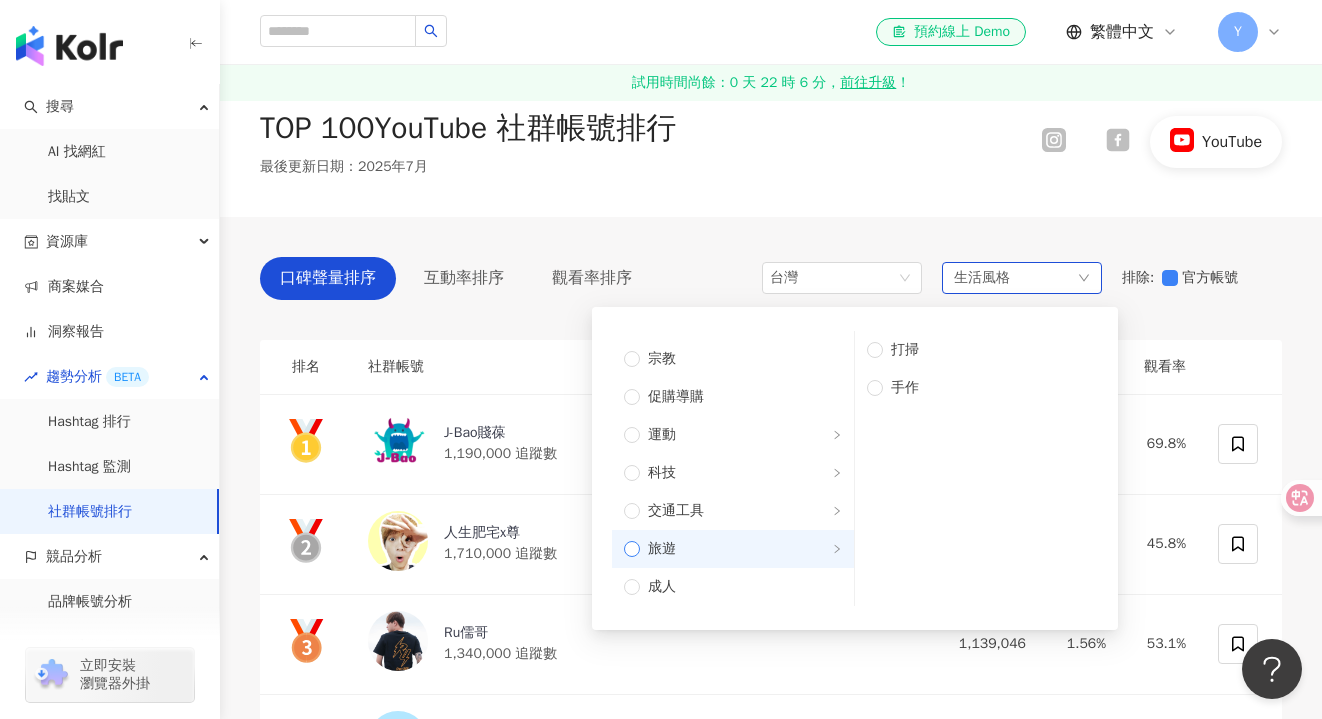 click on "旅遊" at bounding box center (741, 549) 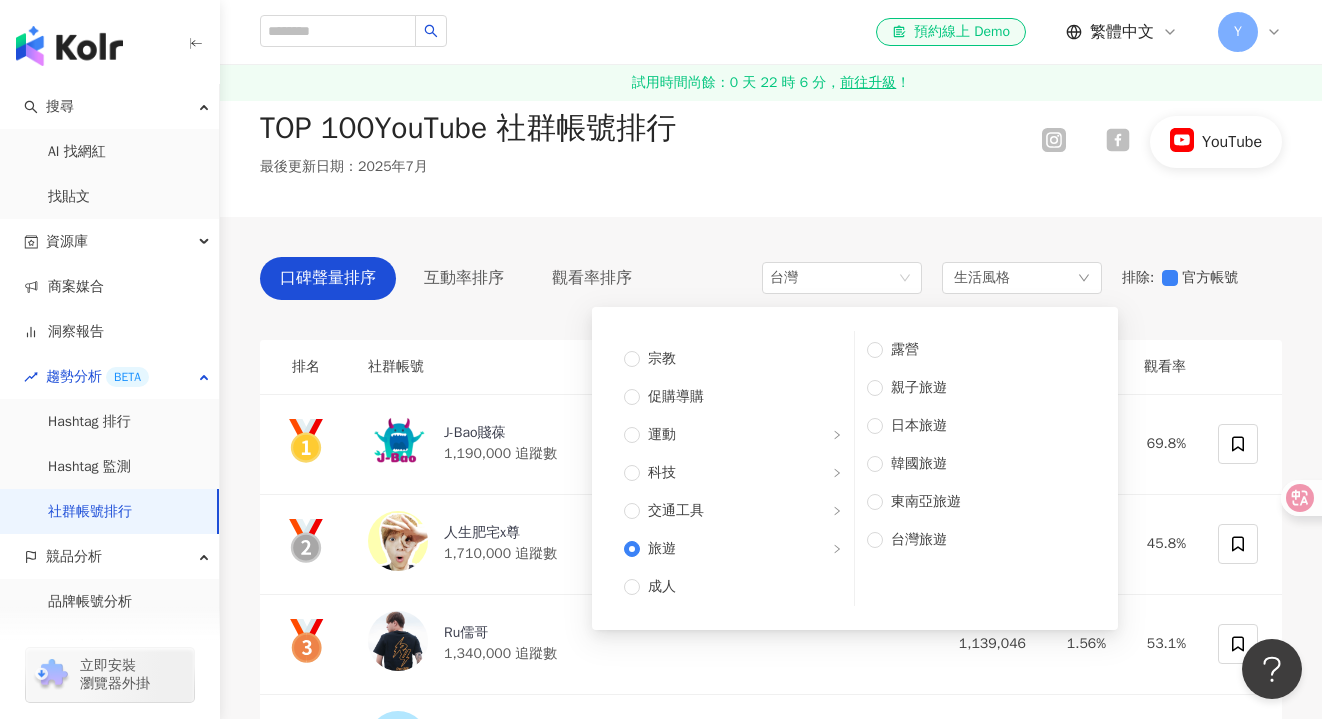 click on "口碑聲量排序 互動率排序 觀看率排序 台灣 生活風格 不限 藝術與娛樂 美妝時尚 氣候和環境 日常話題 教育與學習 家庭 財經 美食 命理占卜 遊戲 法政社會 生活風格 影視娛樂 醫療與健康 寵物 攝影 感情 宗教 促購導購 運動 科技 交通工具 旅遊 成人 露營 親子旅遊 日本旅遊 韓國旅遊 東南亞旅遊 台灣旅遊 排除 : 官方帳號 排名 社群帳號 口碑聲量 互動率 觀看率             J-Bao賤葆 1,190,000   追蹤數 1,328,770 1.43% 69.8% 人生肥宅x尊 1,710,000   追蹤數 1,253,120 1.21% 45.8% Ru儒哥 1,340,000   追蹤數 1,139,046 1.56% 53.1% 4 許伯&簡芝—倉鼠人 1,310,000   追蹤數 545,723 0.69% 26% 5 Ford Taiwan 11,900   追蹤數 309,986 0.44% 1,628% 6 奎丁 783,000   追蹤數 305,999 0.52% 24.4% 7 進藤喜彥 Yoziness 375,000   追蹤數 300,968 1.03% 50.2% 8 奶油泡芙吖 267,000   追蹤數 278,647 1.58% 65.2% 9 末羊子 dontkjoanne 512,000   追蹤數 274,223 0.83% 33.5%" at bounding box center [771, 5326] 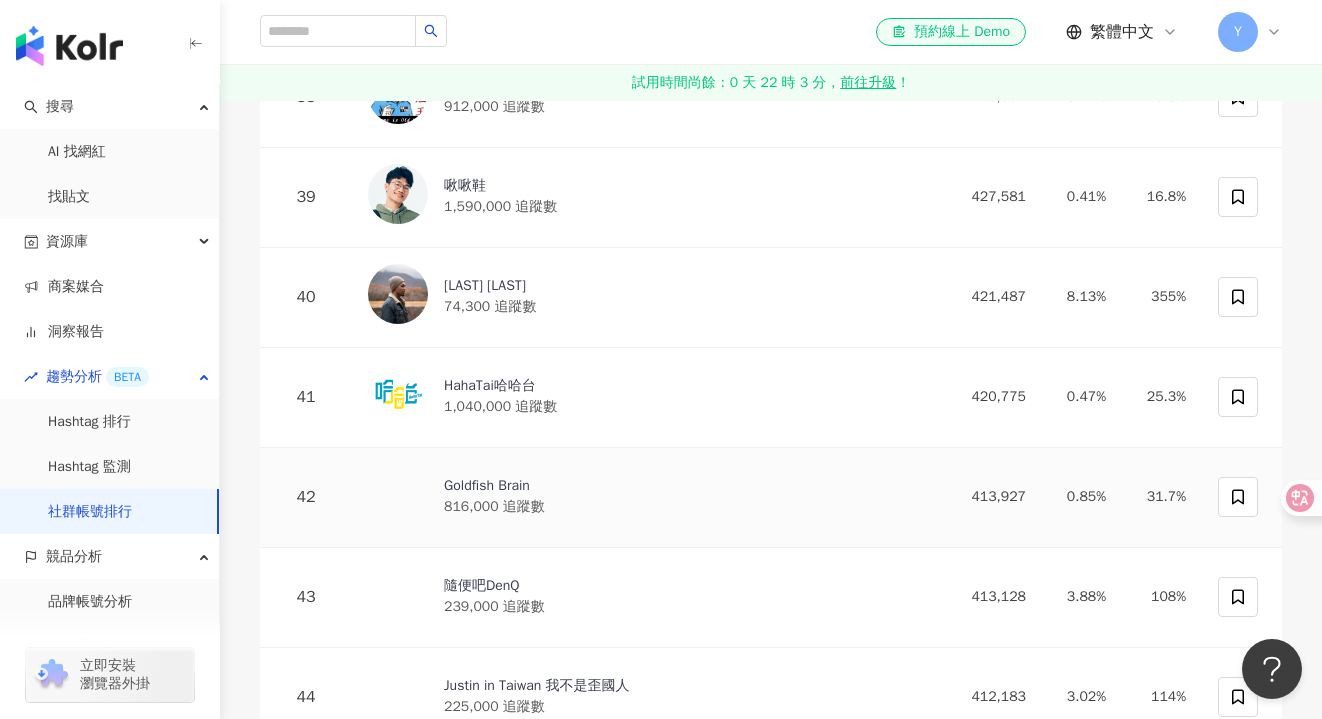 scroll, scrollTop: 4088, scrollLeft: 0, axis: vertical 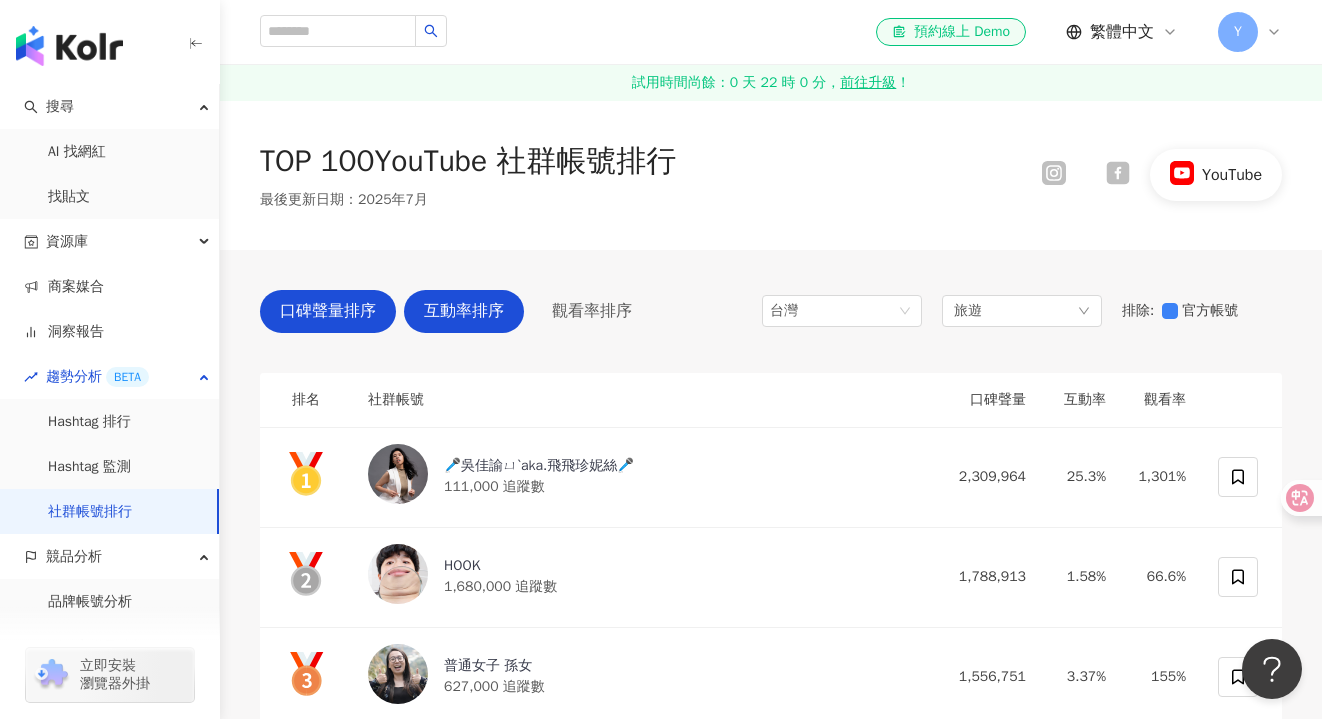 click on "互動率排序" at bounding box center [464, 311] 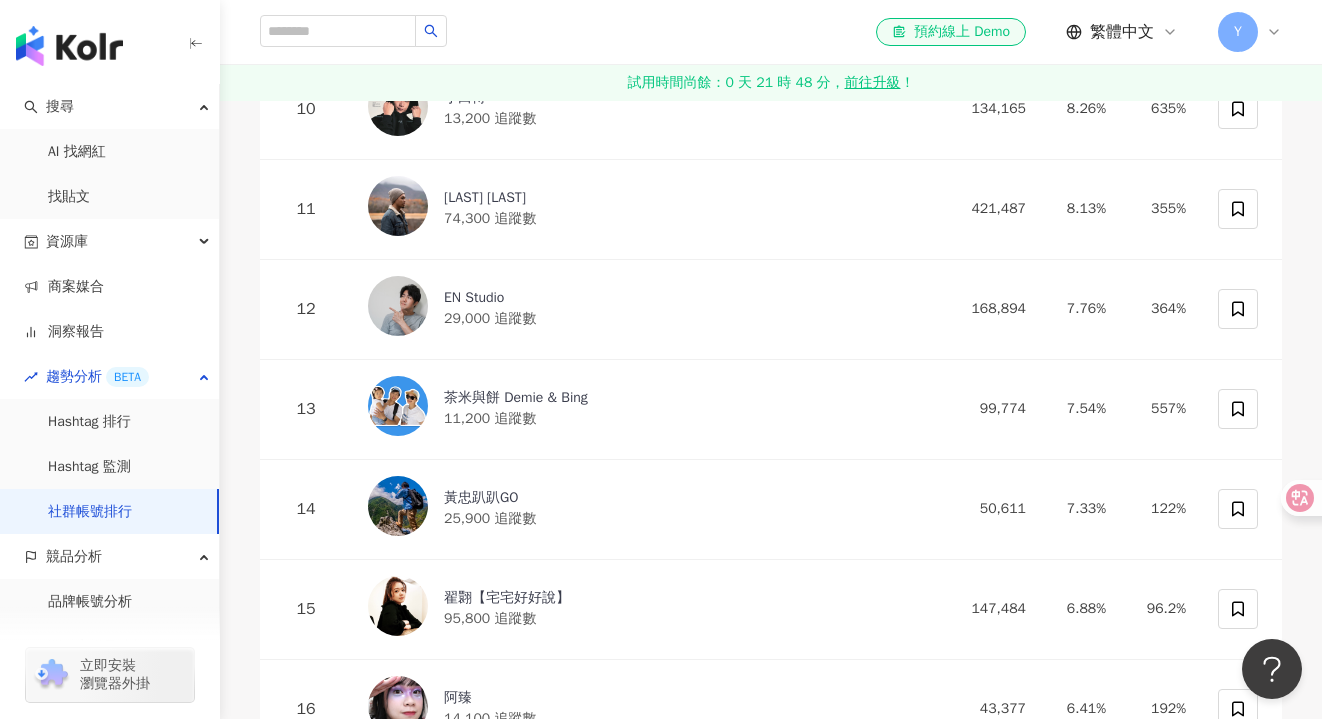 scroll, scrollTop: 0, scrollLeft: 0, axis: both 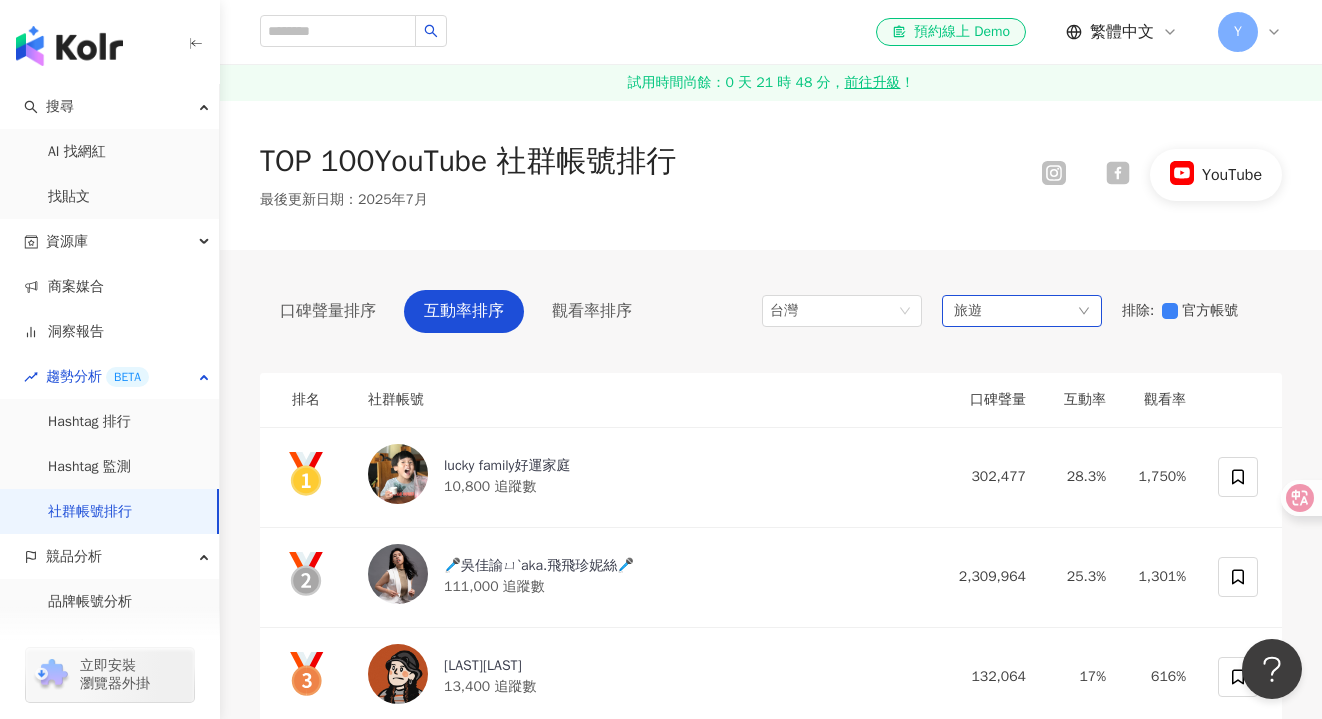 click on "旅遊" at bounding box center [1022, 311] 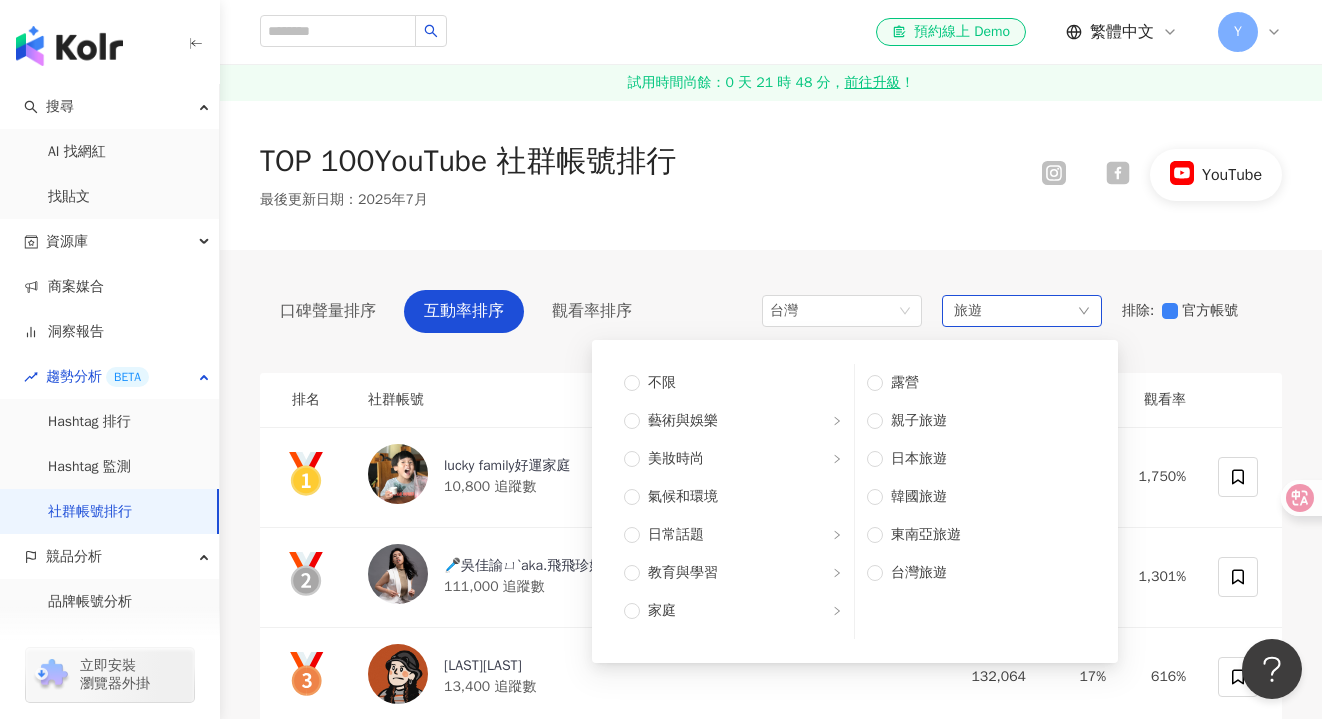 click on "旅遊 不限 藝術與娛樂 美妝時尚 氣候和環境 日常話題 教育與學習 家庭 財經 美食 命理占卜 遊戲 法政社會 生活風格 影視娛樂 醫療與健康 寵物 攝影 感情 宗教 促購導購 運動 科技 交通工具 旅遊 成人 露營 親子旅遊 日本旅遊 韓國旅遊 東南亞旅遊 台灣旅遊" at bounding box center [1022, 311] 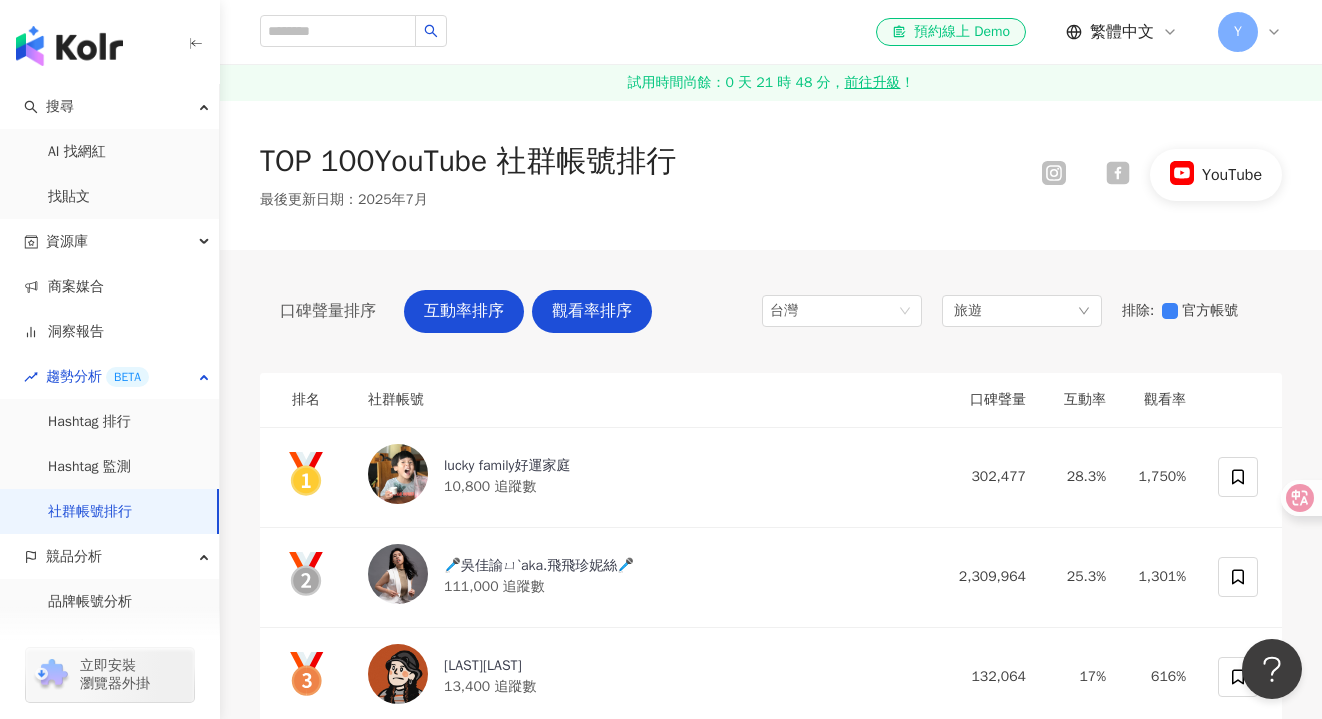 click on "觀看率排序" at bounding box center [592, 311] 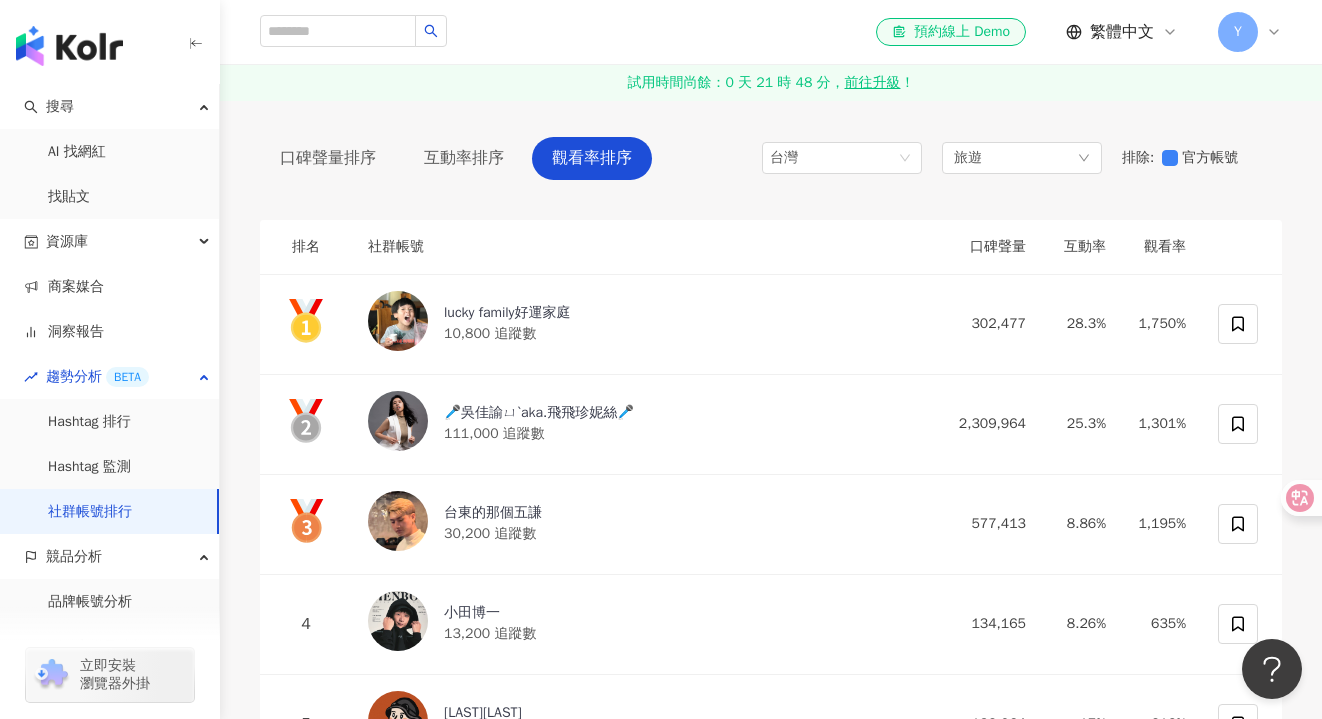 scroll, scrollTop: 0, scrollLeft: 0, axis: both 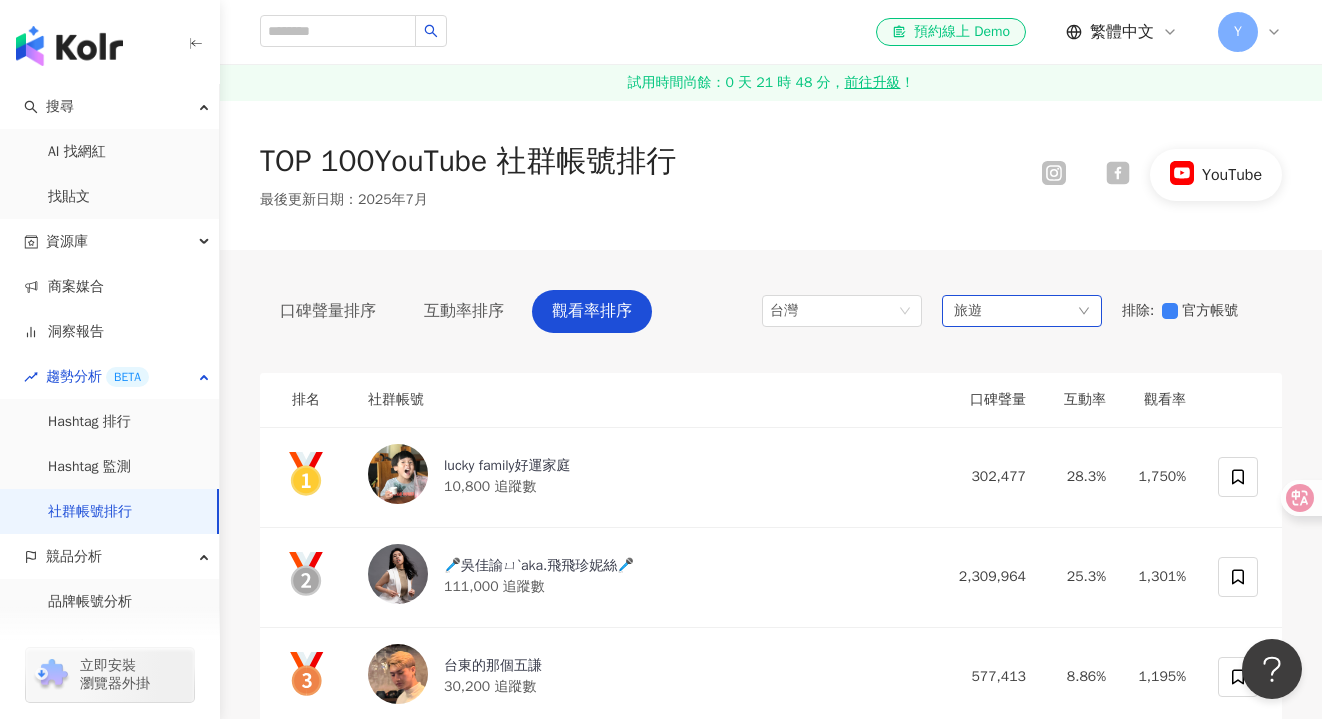 click on "旅遊" at bounding box center [968, 311] 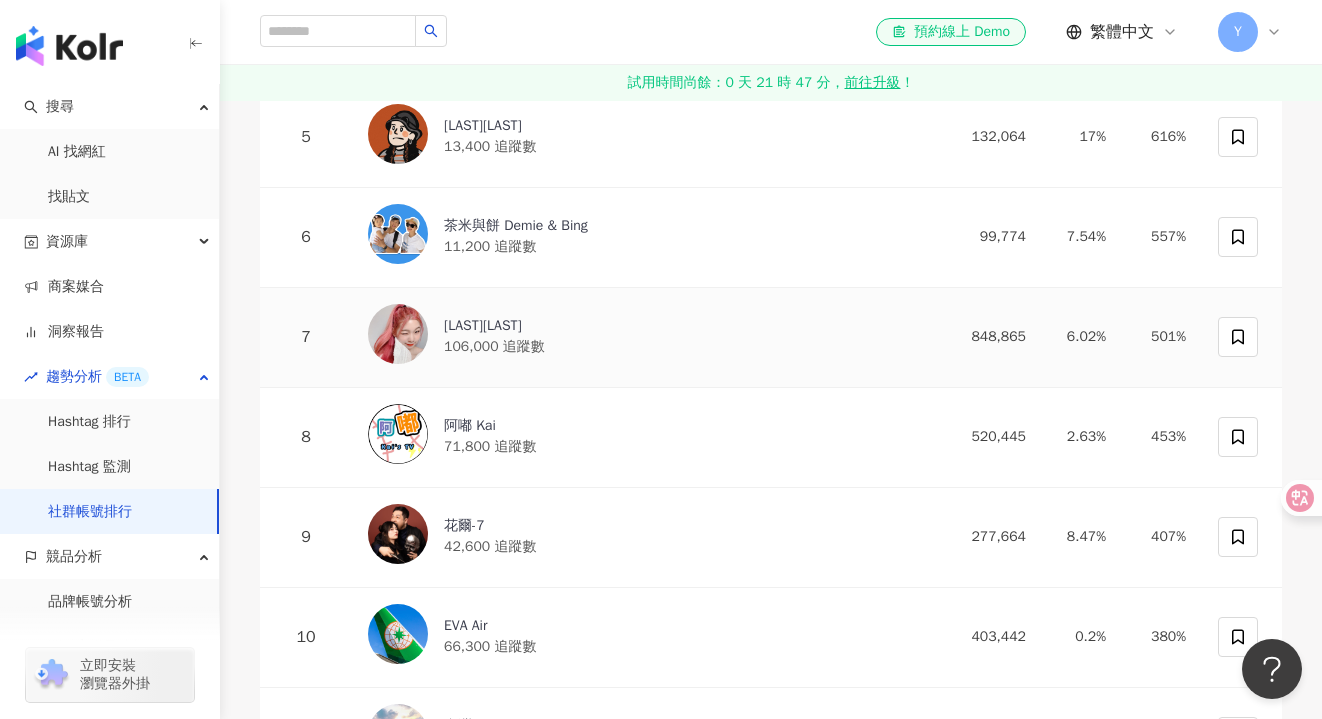 scroll, scrollTop: 0, scrollLeft: 0, axis: both 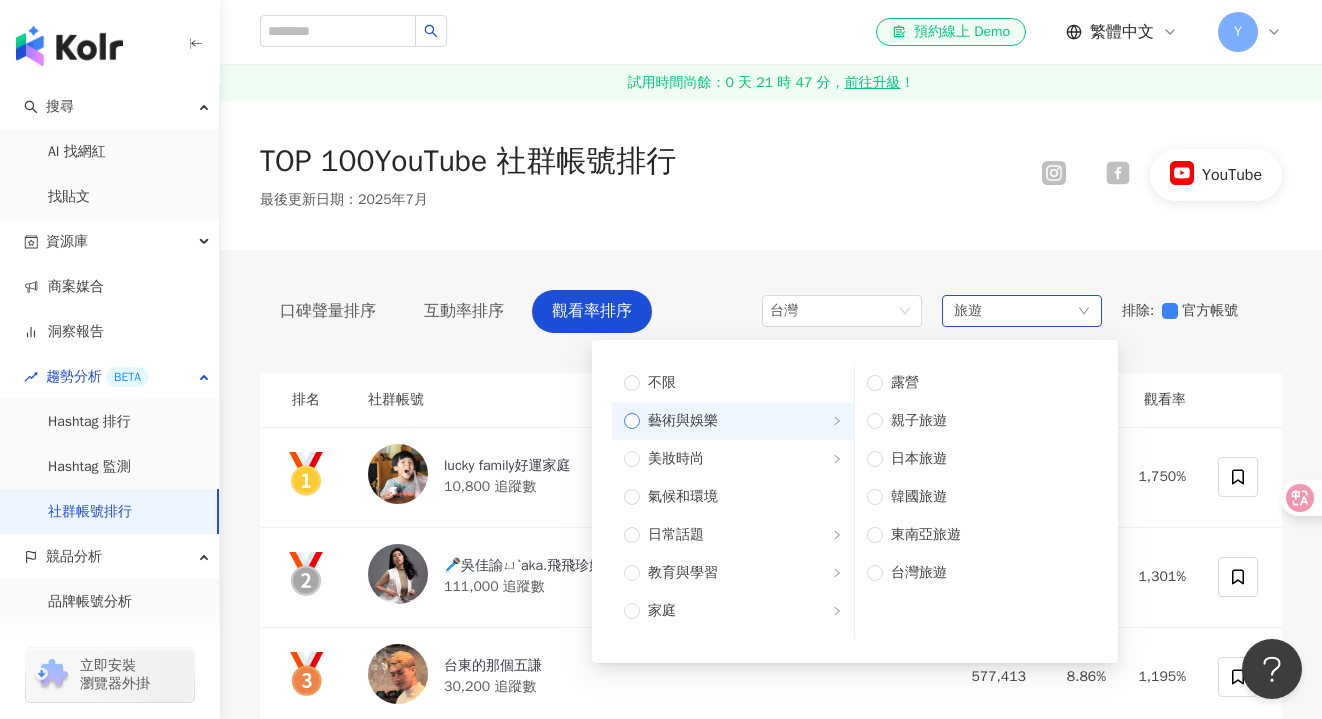 click on "藝術與娛樂" at bounding box center (741, 421) 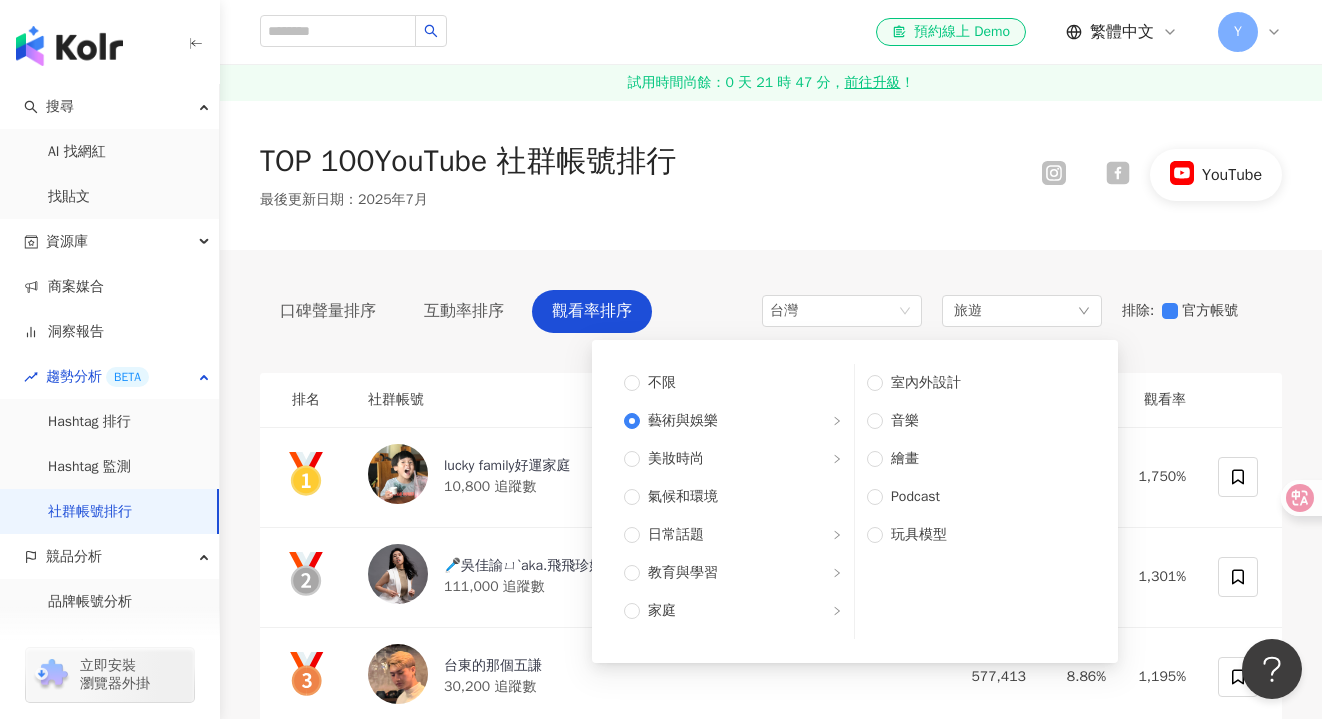 click on "口碑聲量排序 互動率排序 觀看率排序" at bounding box center (456, 316) 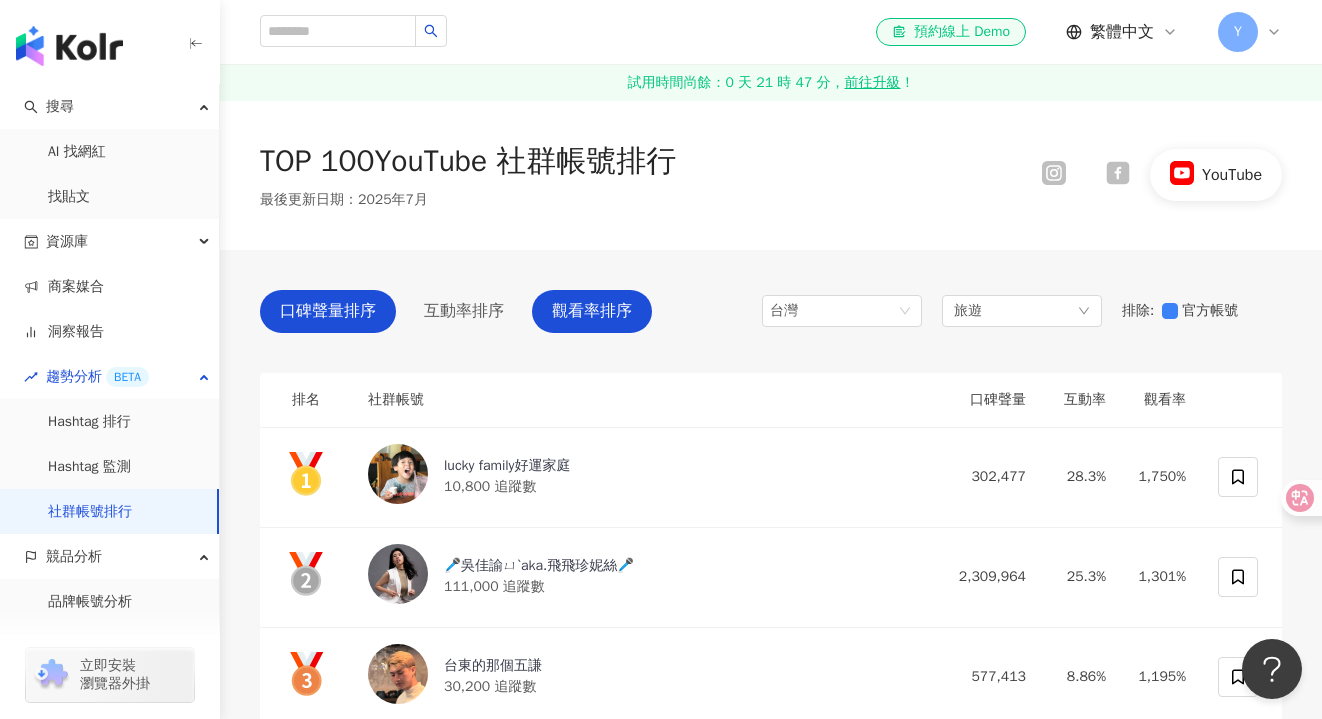 click on "口碑聲量排序" at bounding box center [328, 311] 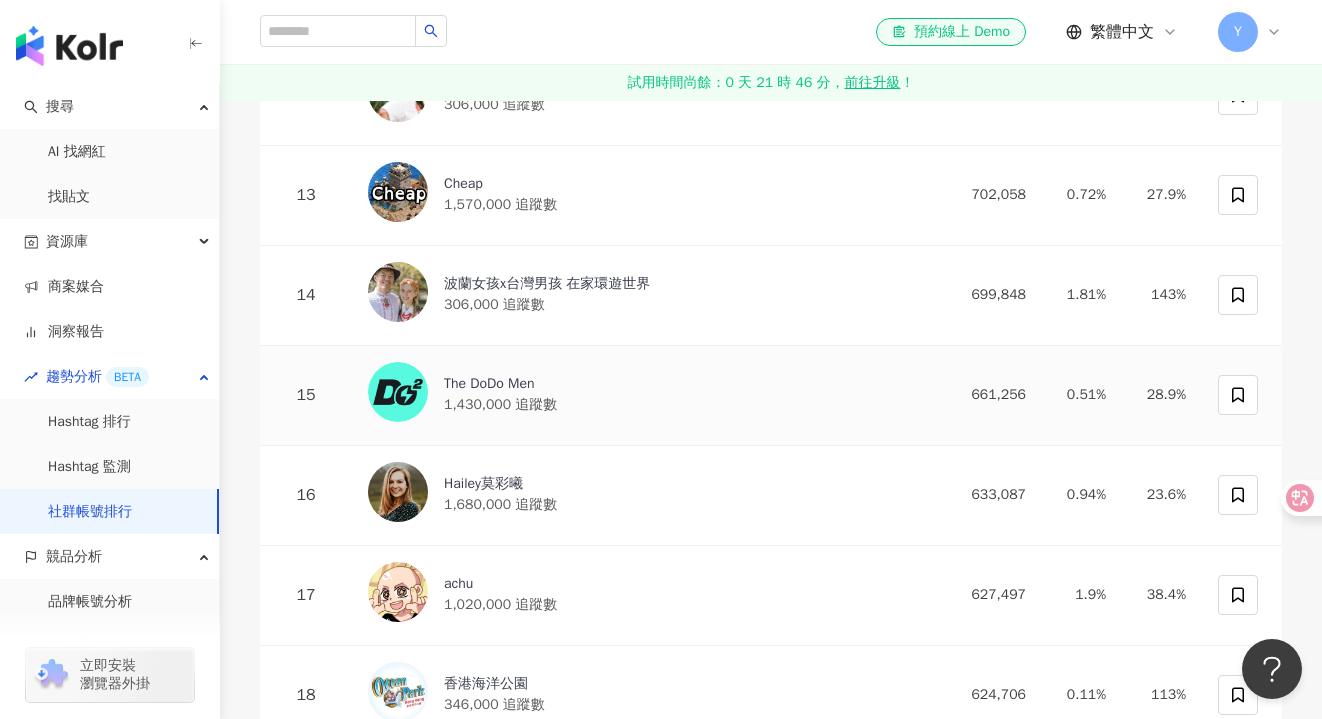 scroll, scrollTop: 1482, scrollLeft: 0, axis: vertical 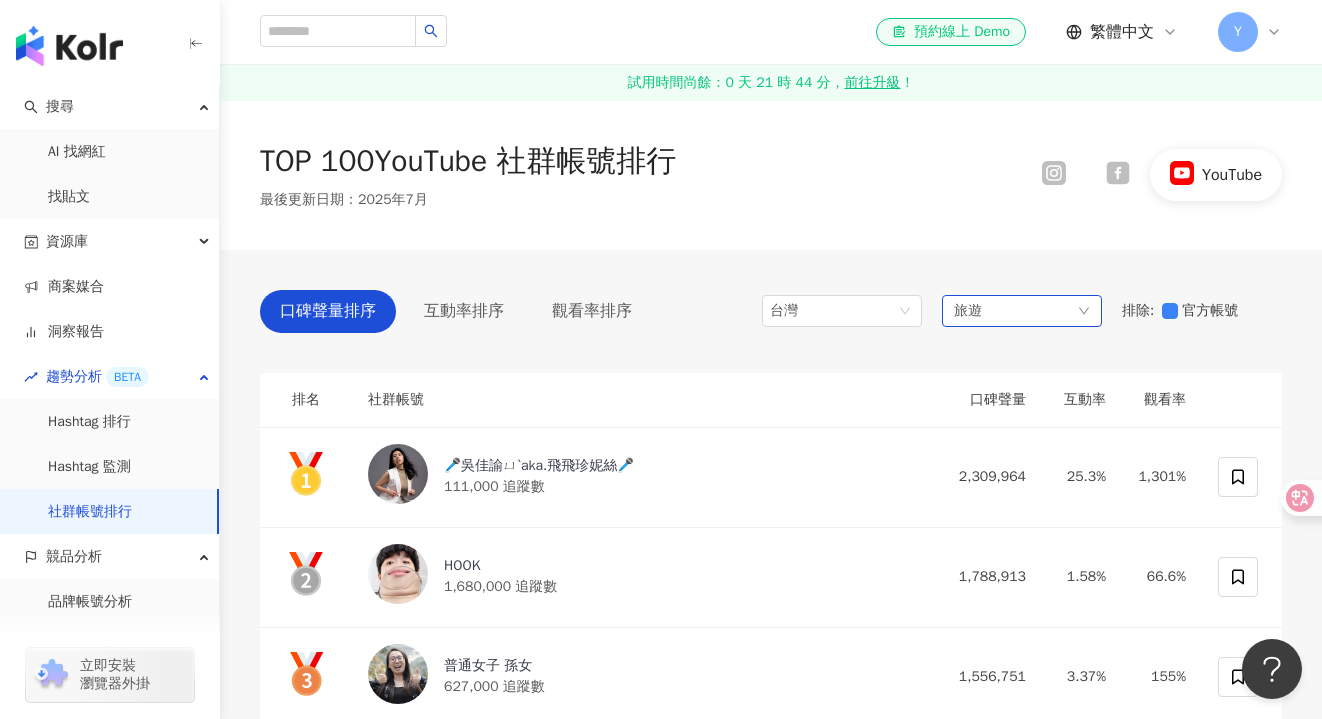 click on "旅遊" at bounding box center [1022, 311] 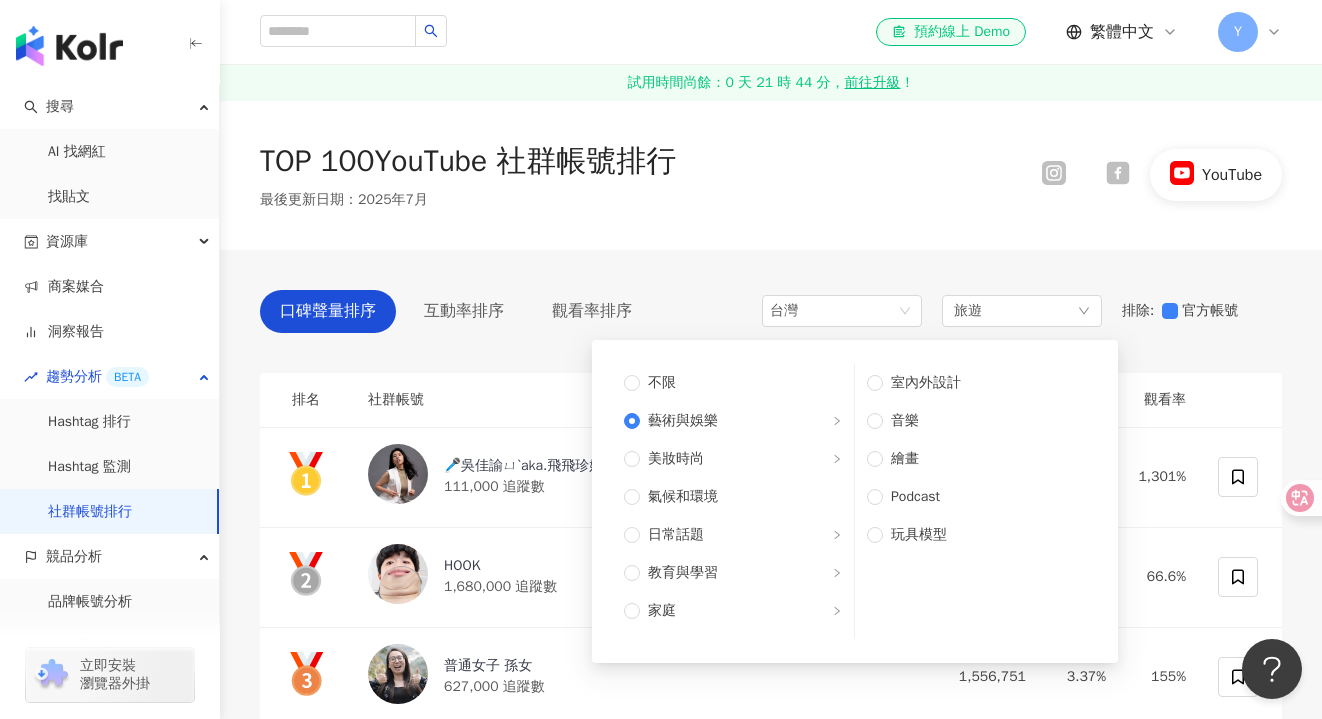 click on "口碑聲量排序 互動率排序 觀看率排序 台灣 旅遊 不限 藝術與娛樂 美妝時尚 氣候和環境 日常話題 教育與學習 家庭 財經 美食 命理占卜 遊戲 法政社會 生活風格 影視娛樂 醫療與健康 寵物 攝影 感情 宗教 促購導購 運動 科技 交通工具 旅遊 成人 室內外設計 音樂 繪畫 Podcast 玩具模型 排除 : 官方帳號 排名 社群帳號 口碑聲量 互動率 觀看率             🎤吳佳諭ㄩˋaka.飛飛珍妮絲🎤 111,000   追蹤數 2,309,964 25.3% 1,301% HOOK 1,680,000   追蹤數 1,788,913 1.58% 66.6% 普通女子 孫女 627,000   追蹤數 1,556,751 3.37% 155% 4 鍾明軒 1,290,000   追蹤數 1,394,277 6.15% 67.6% 5 Andy老師 2,450,000   追蹤數 962,166 1.42% 24.5% 6 放火 1,310,000   追蹤數 933,378 1.54% 44.5% 7 黃大謙 1,040,000   追蹤數 881,890 1.86% 53% 8 李侑真 106,000   追蹤數 848,865 6.02% 501% 9 Onion man 1,400,000   追蹤數 785,952 0.59% 35.1% 10 見習網美小吳 1,340,000   779,418" at bounding box center (771, 5359) 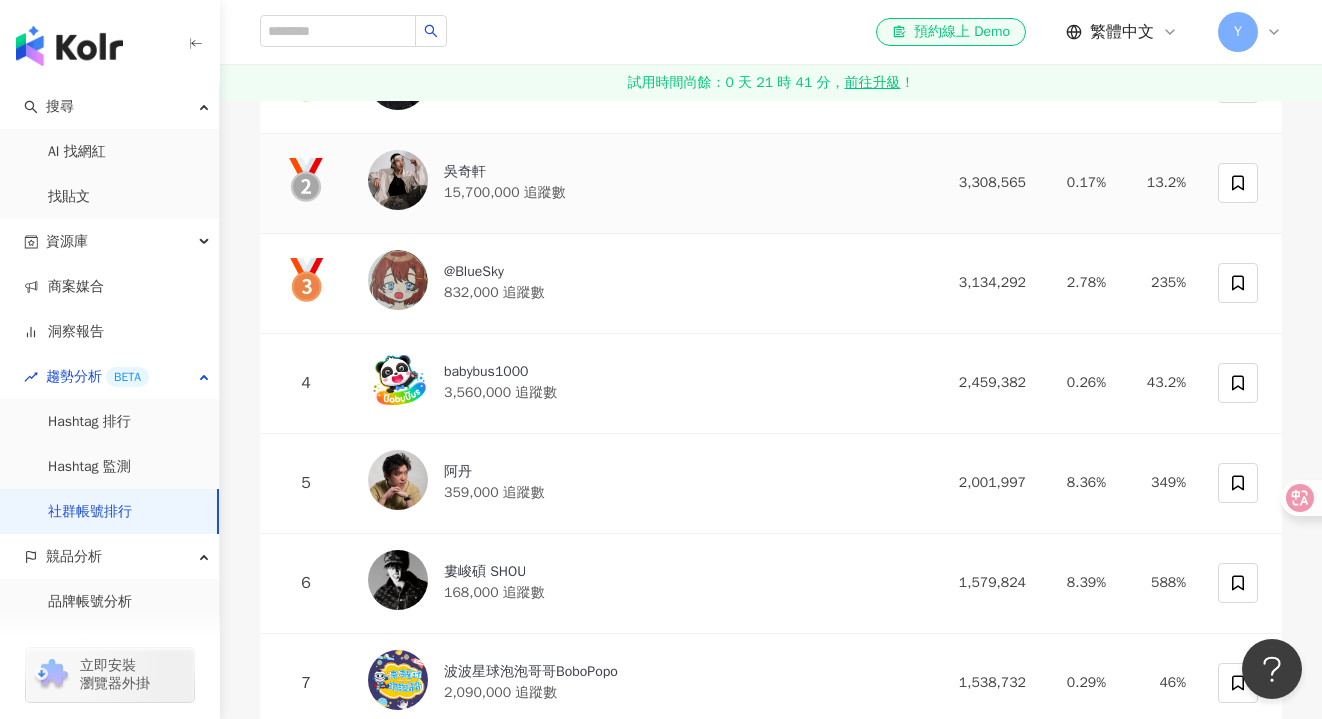 scroll, scrollTop: 476, scrollLeft: 0, axis: vertical 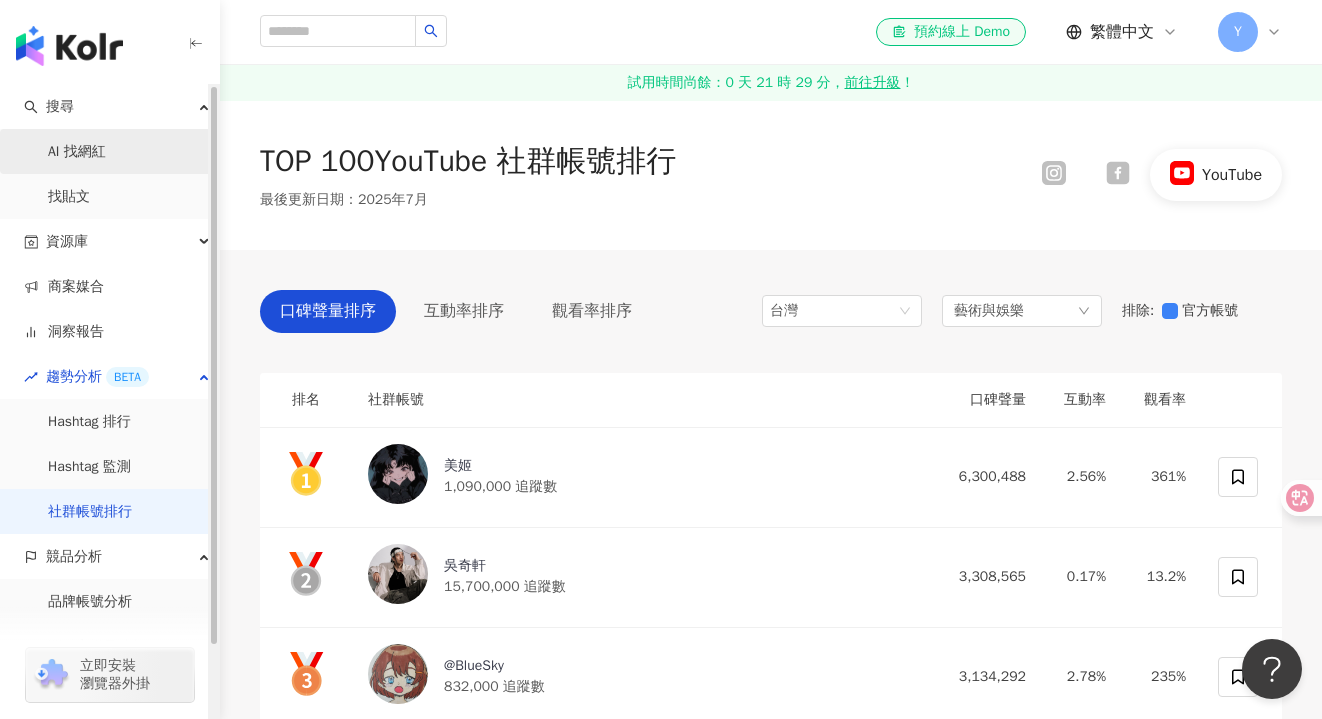 click on "AI 找網紅" at bounding box center (77, 152) 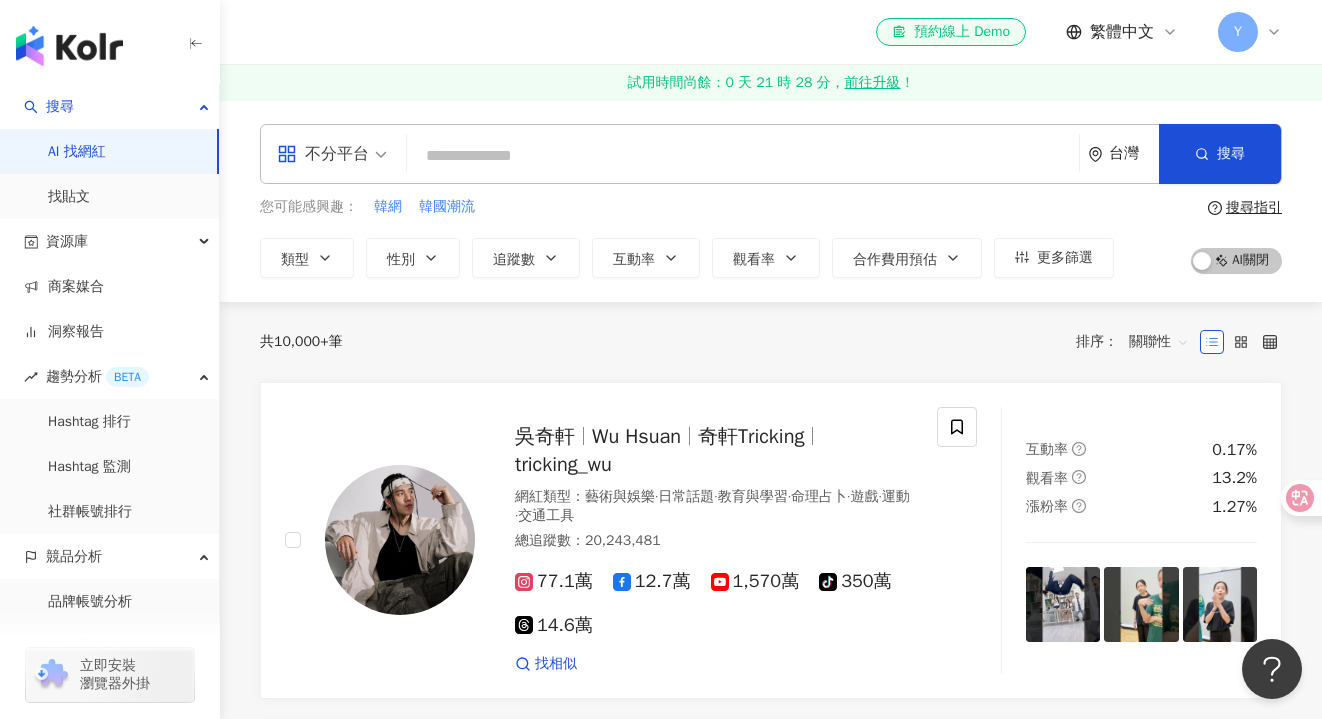 click on "不分平台" at bounding box center (332, 154) 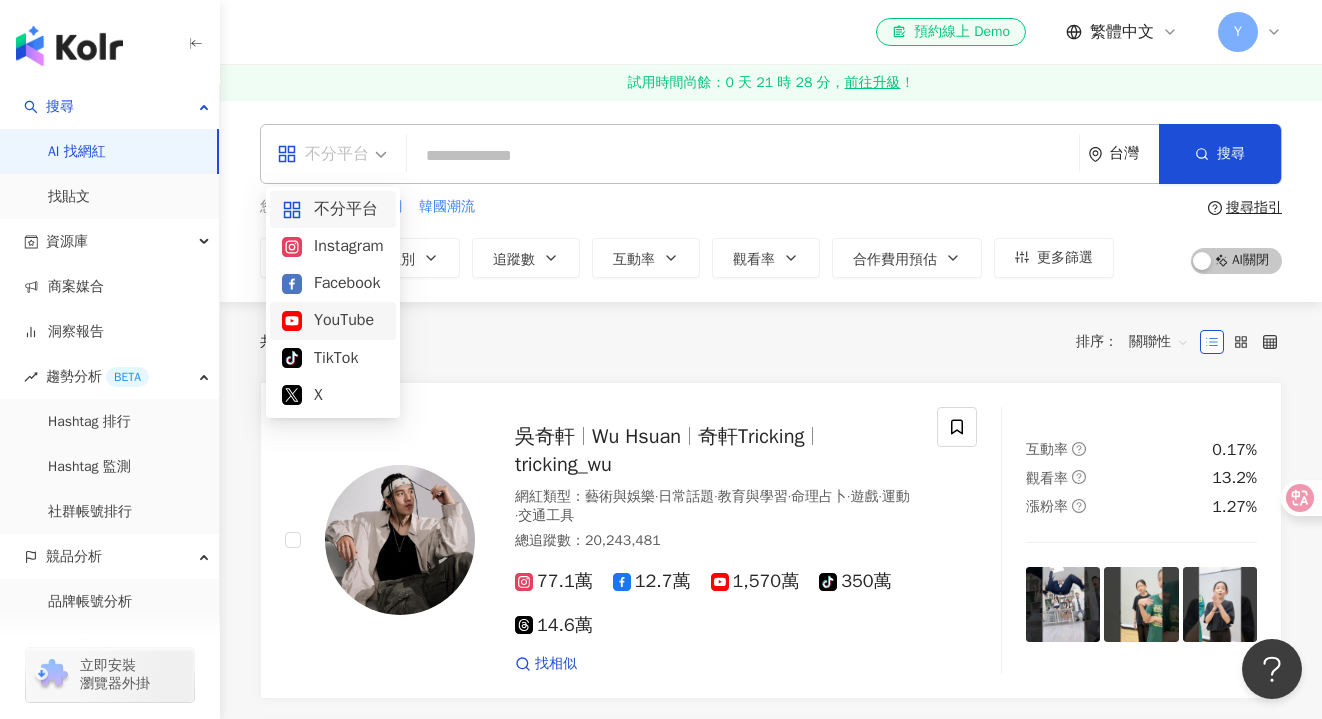click on "YouTube" at bounding box center [333, 320] 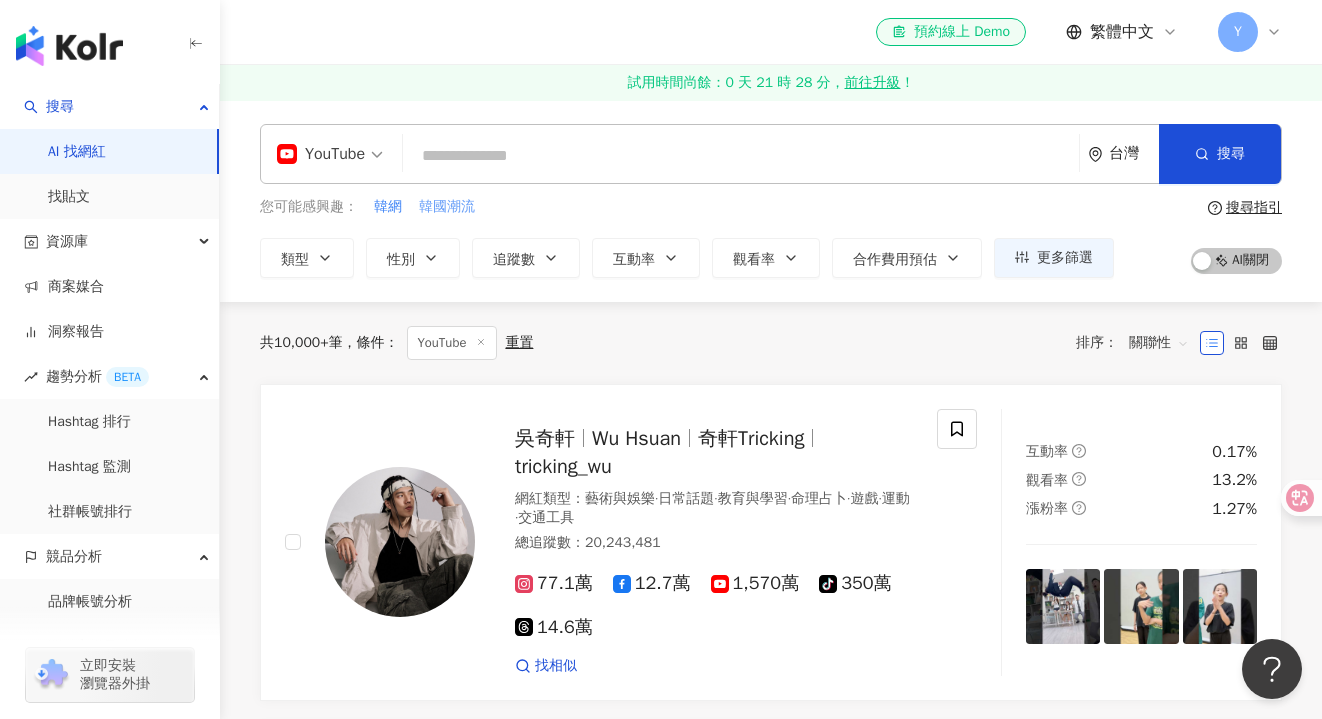 click on "韓國潮流" at bounding box center (447, 207) 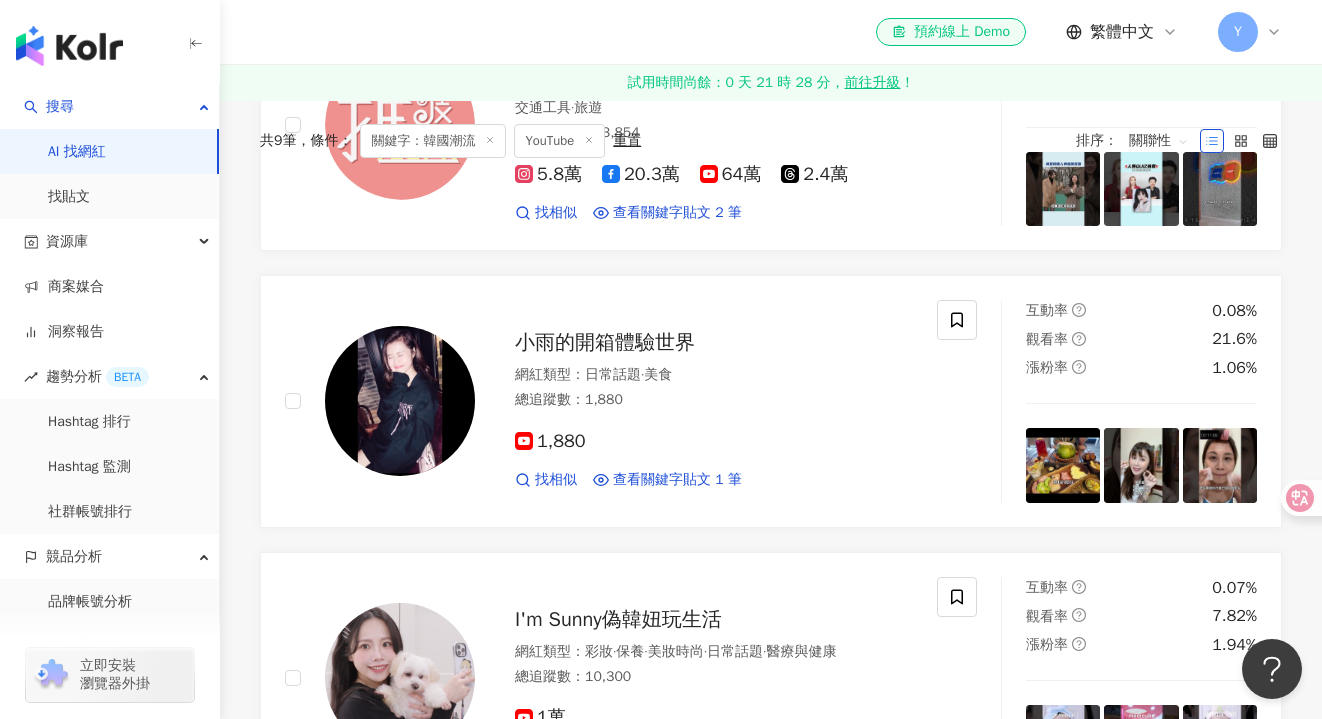scroll, scrollTop: 0, scrollLeft: 0, axis: both 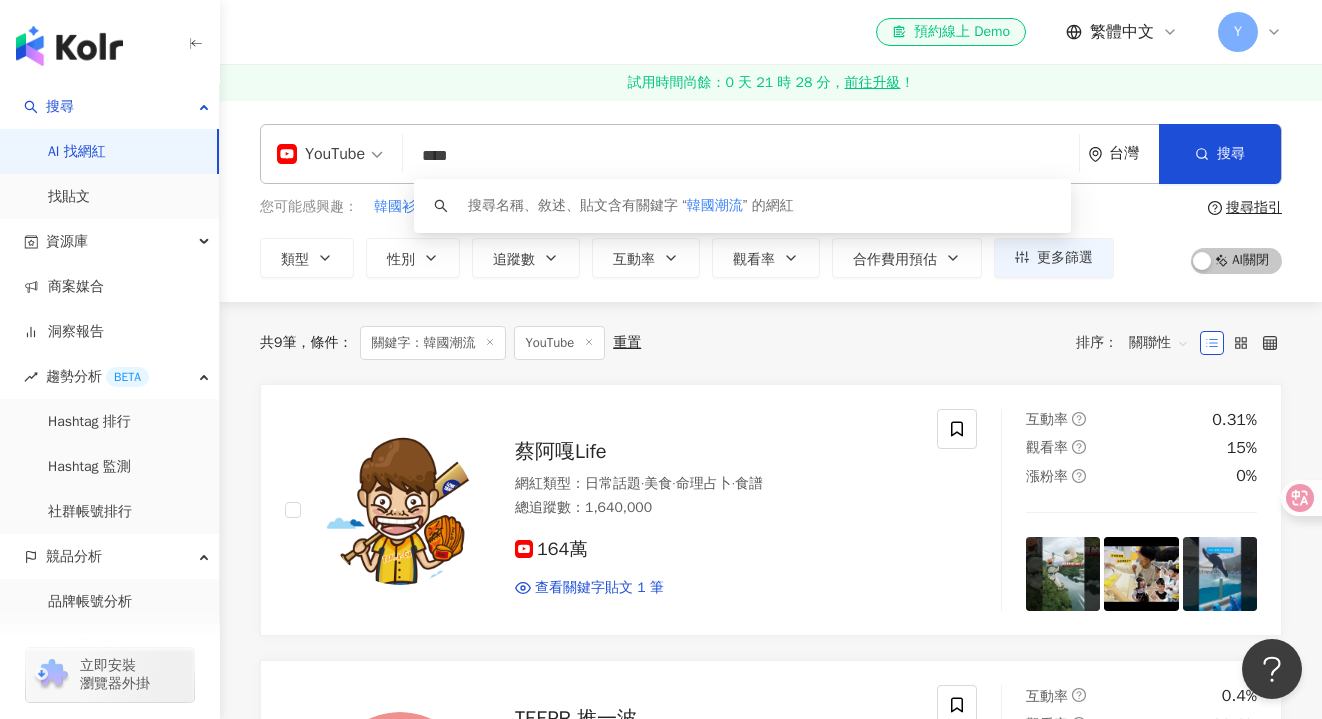 click on "****" at bounding box center [741, 156] 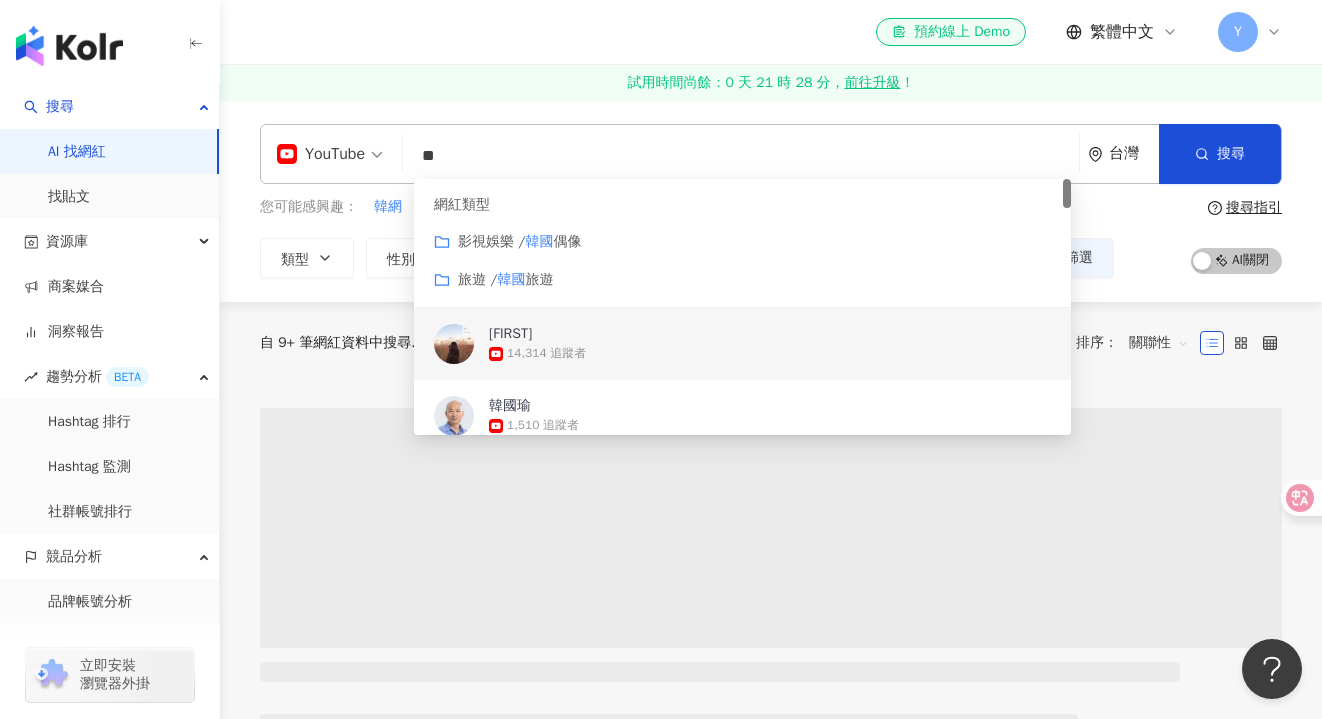 type on "**" 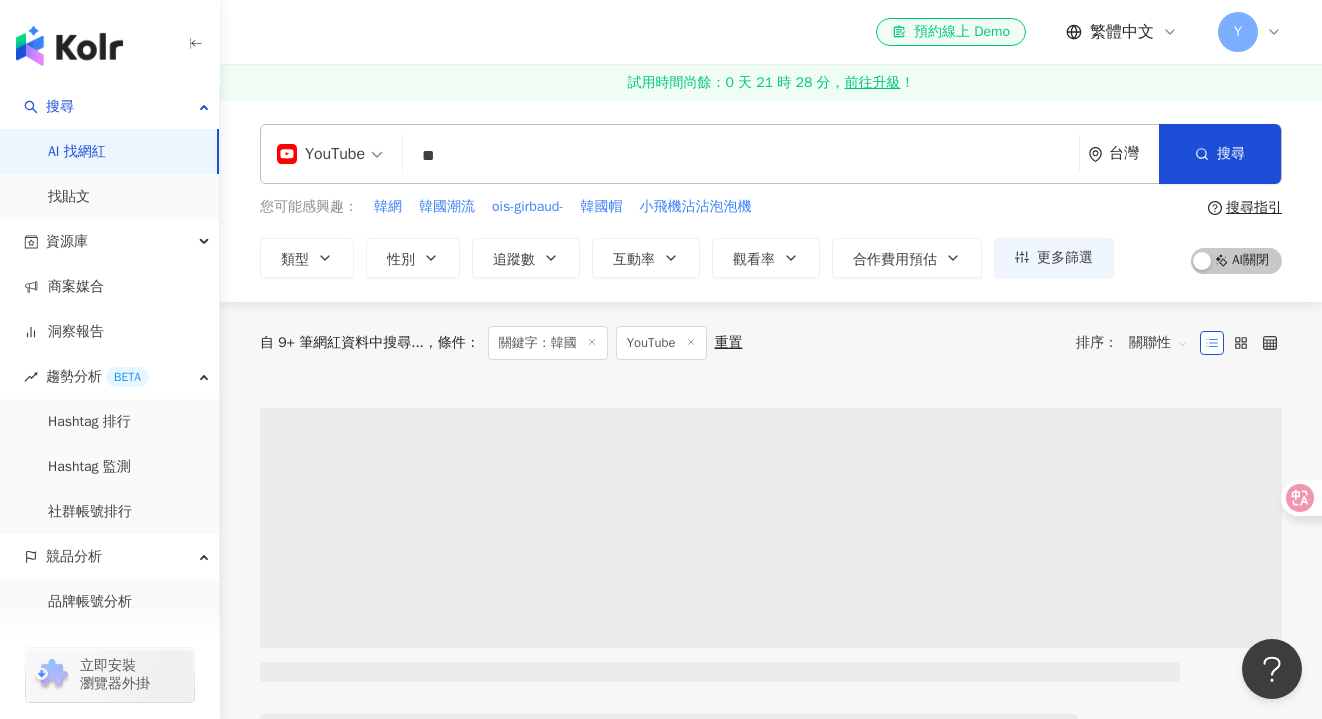click at bounding box center [771, 990] 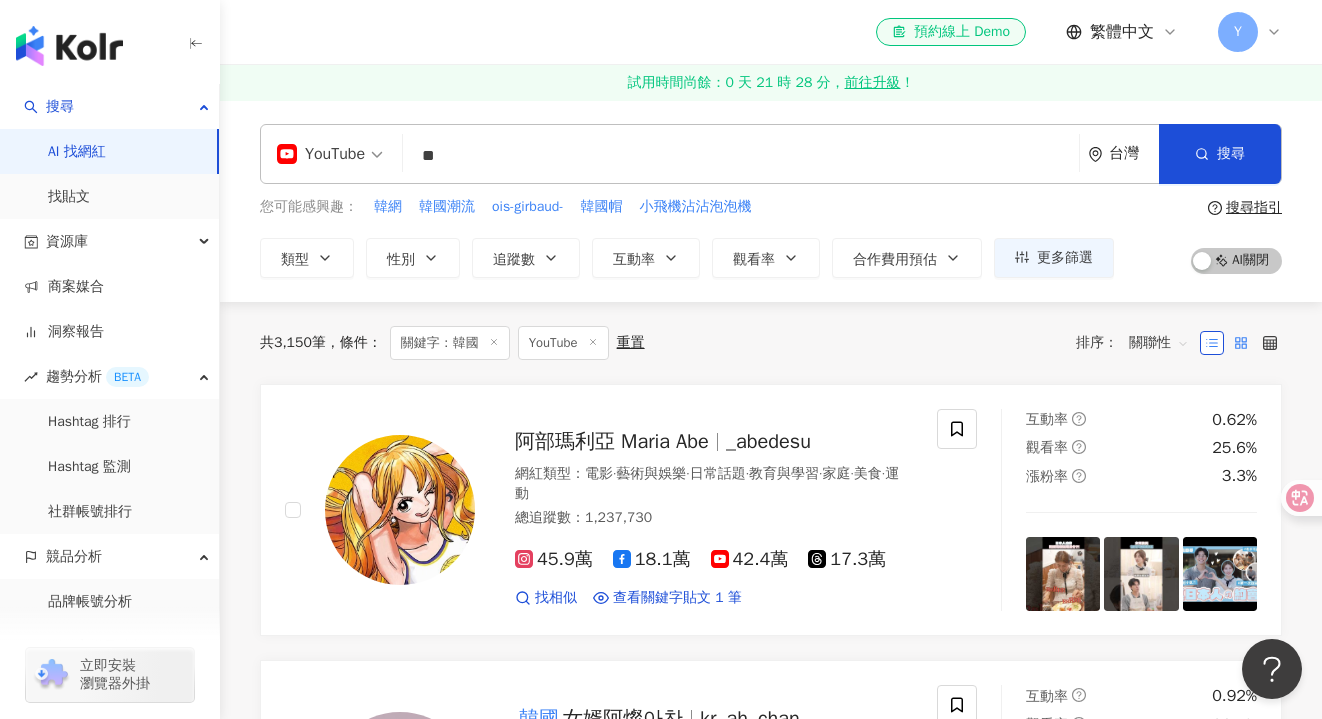 click at bounding box center [1241, 343] 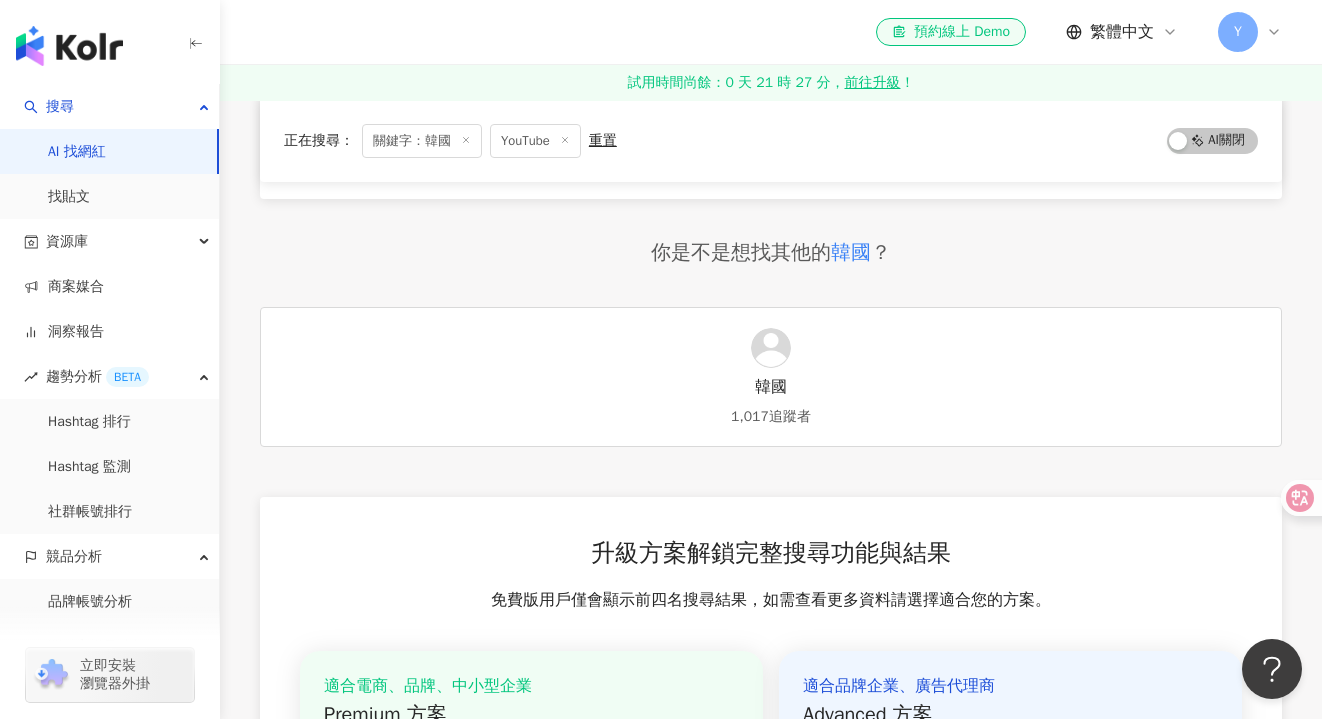 scroll, scrollTop: 1613, scrollLeft: 0, axis: vertical 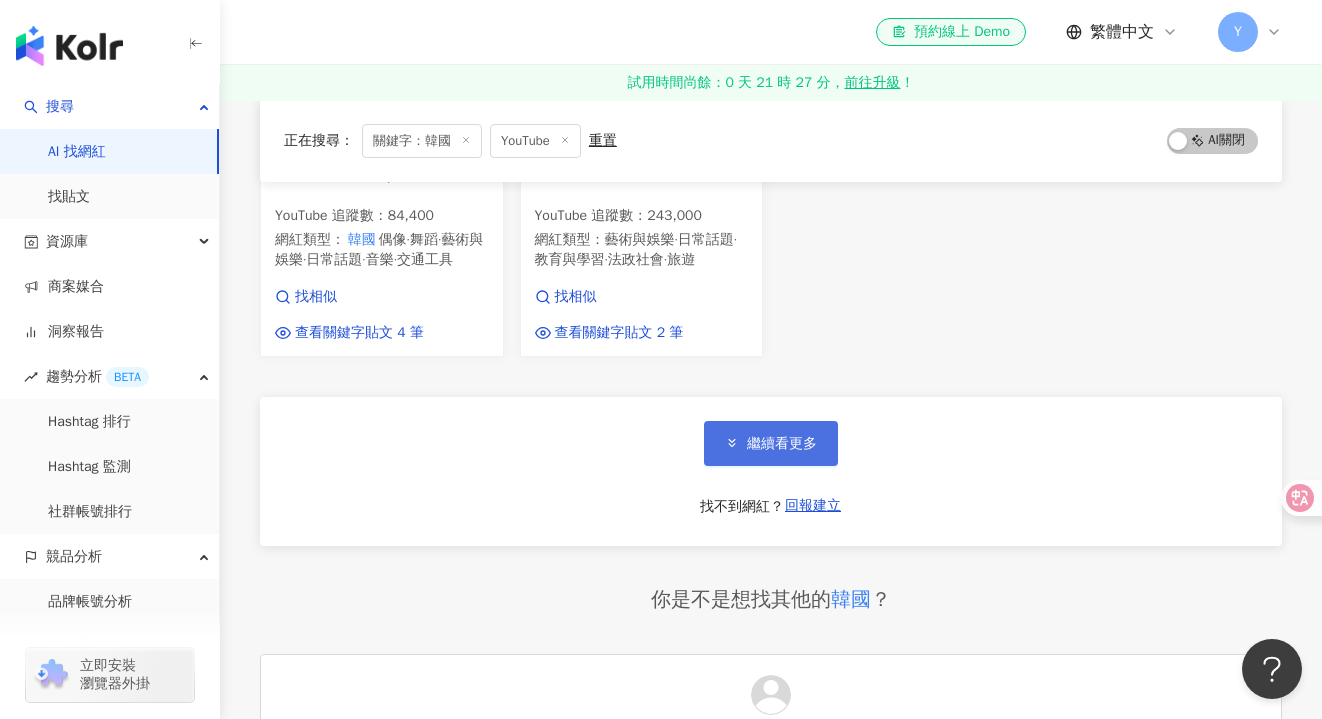 click 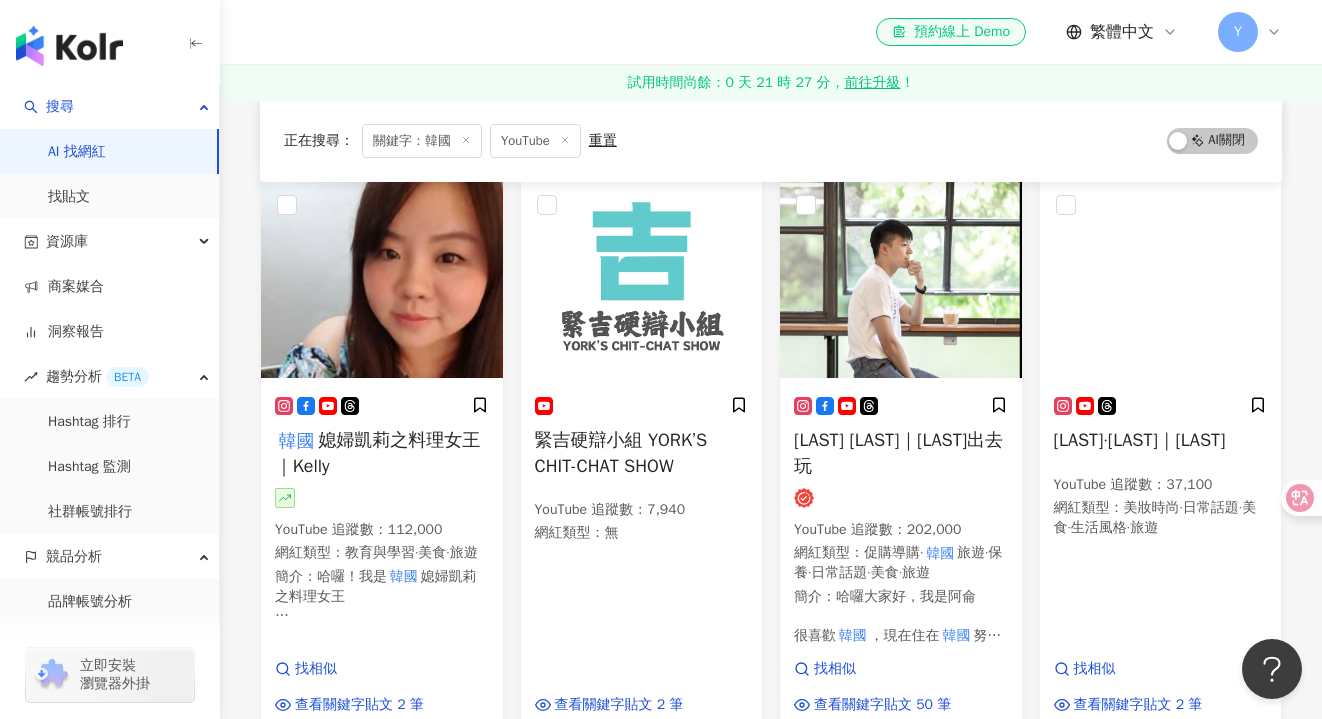 scroll, scrollTop: 1879, scrollLeft: 0, axis: vertical 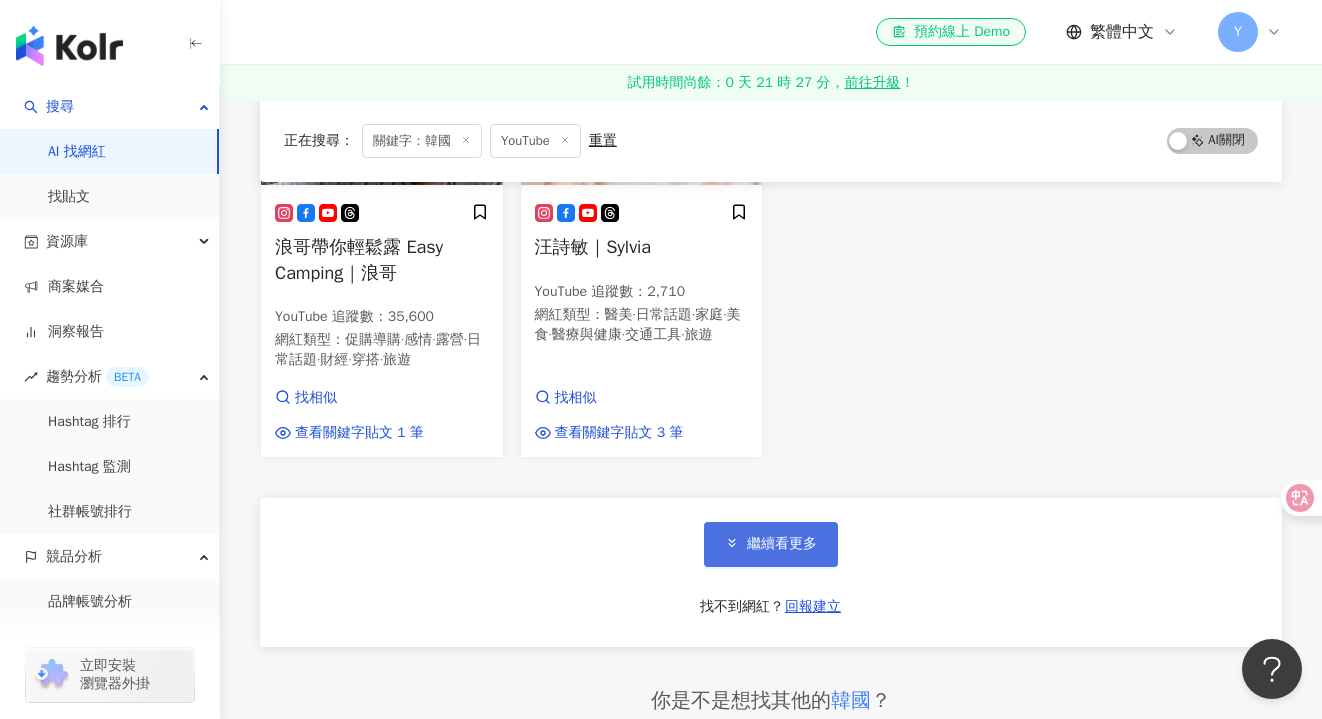 click on "繼續看更多" at bounding box center [771, 544] 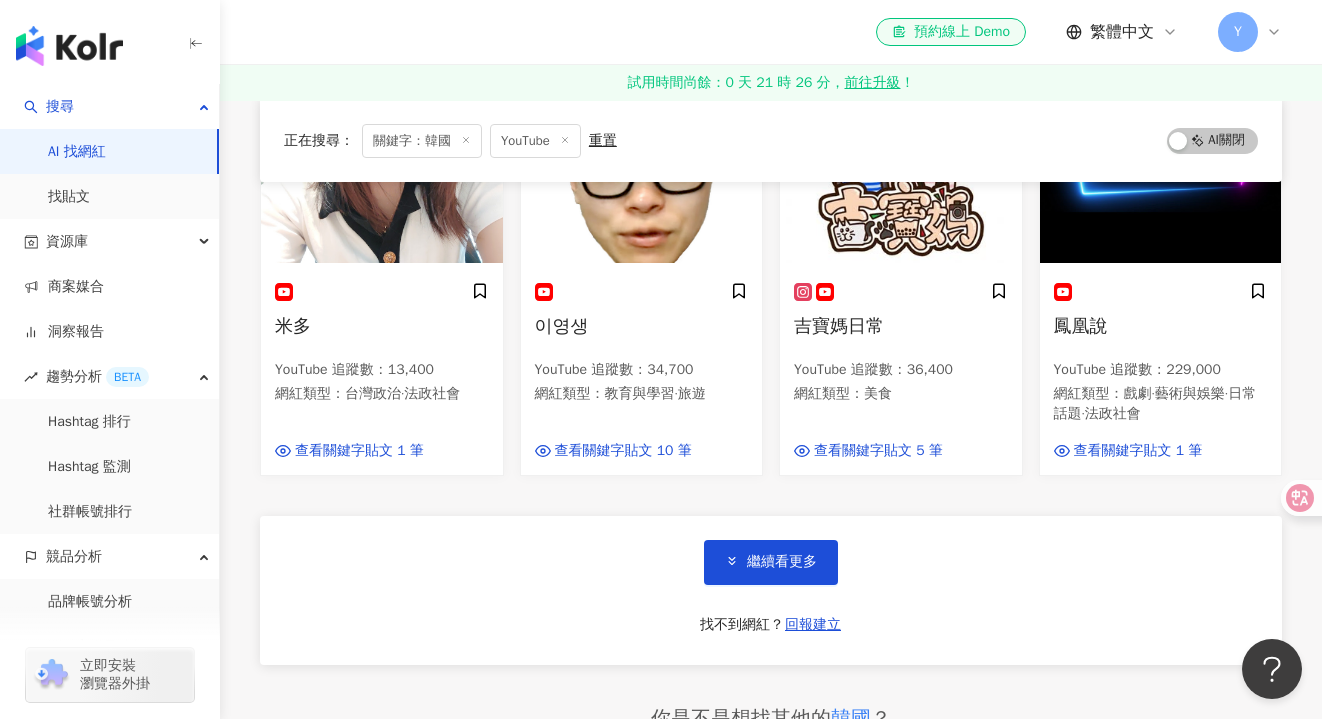 scroll, scrollTop: 3998, scrollLeft: 0, axis: vertical 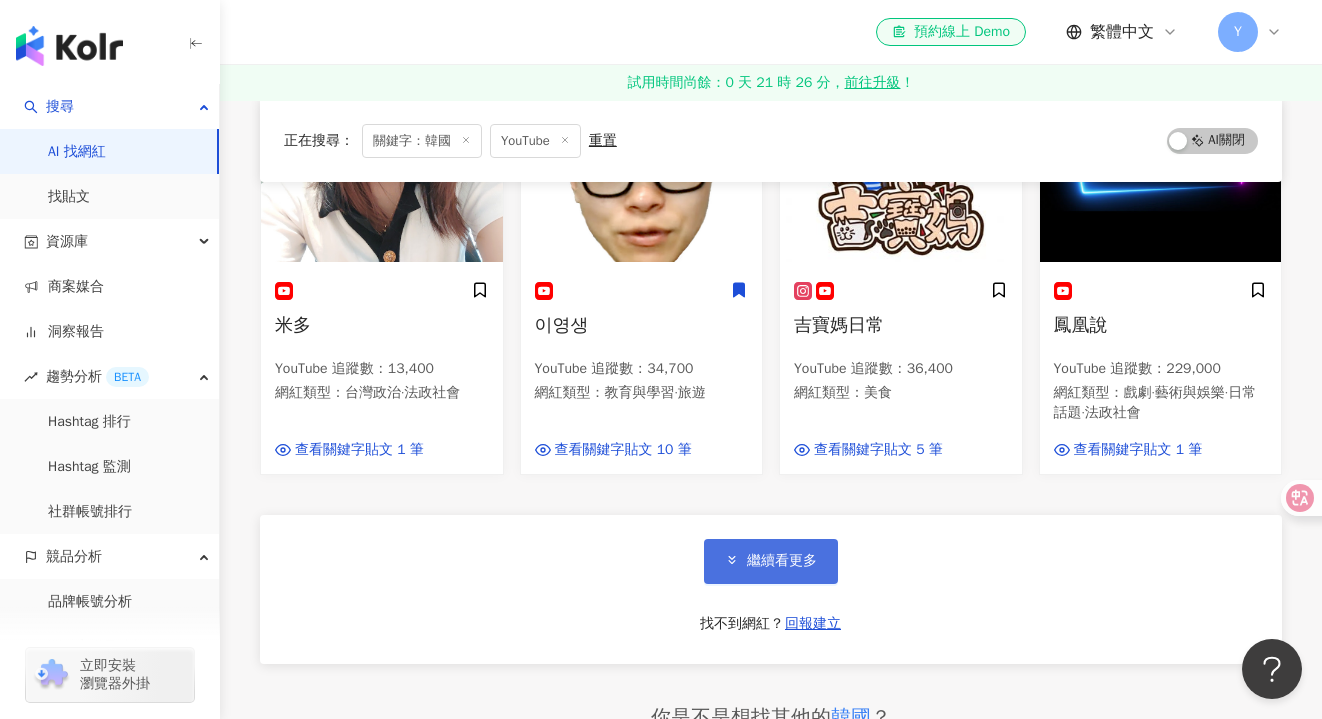 click on "繼續看更多" at bounding box center (771, 561) 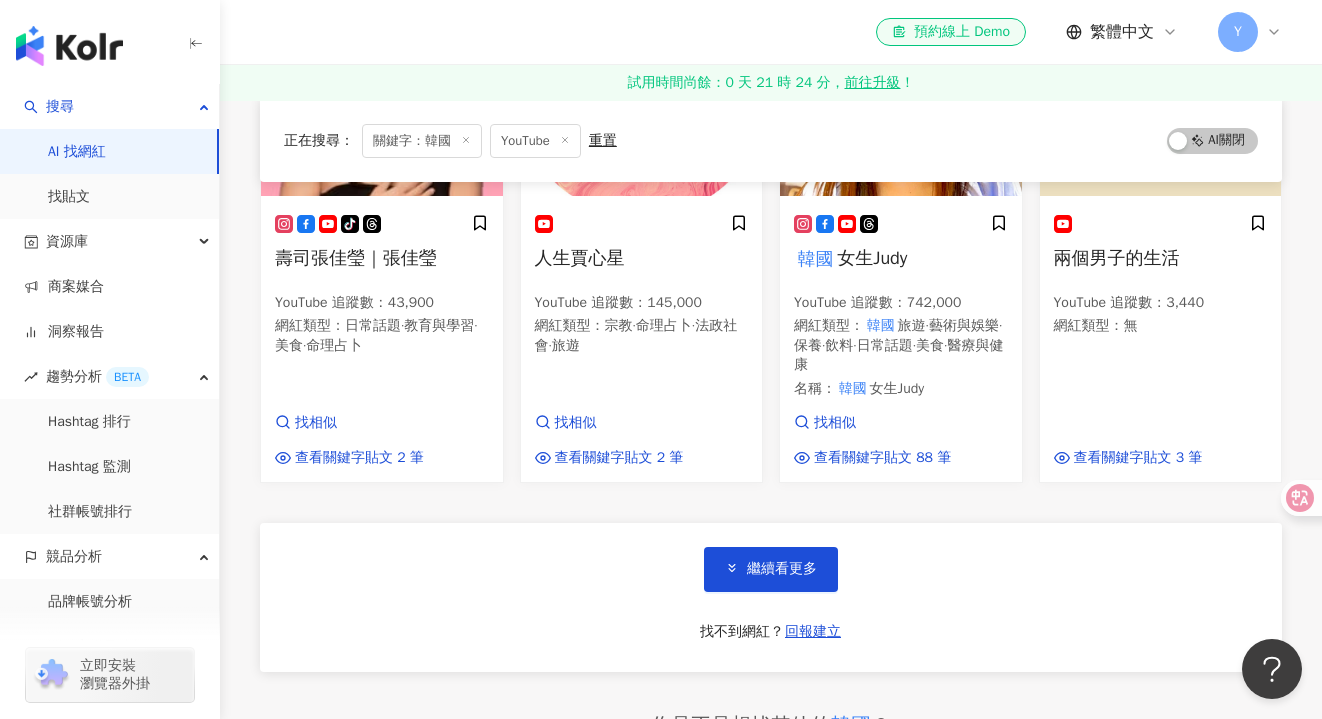scroll, scrollTop: 5522, scrollLeft: 0, axis: vertical 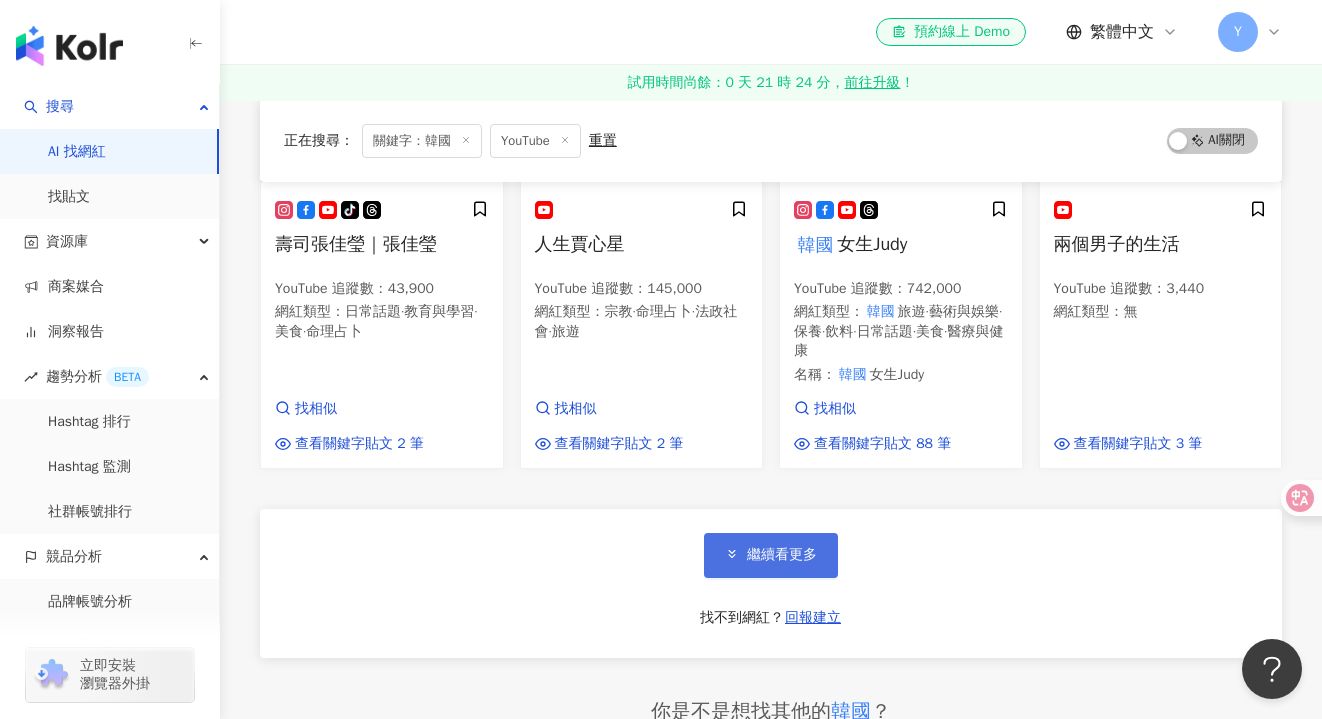 click on "繼續看更多" at bounding box center [771, 555] 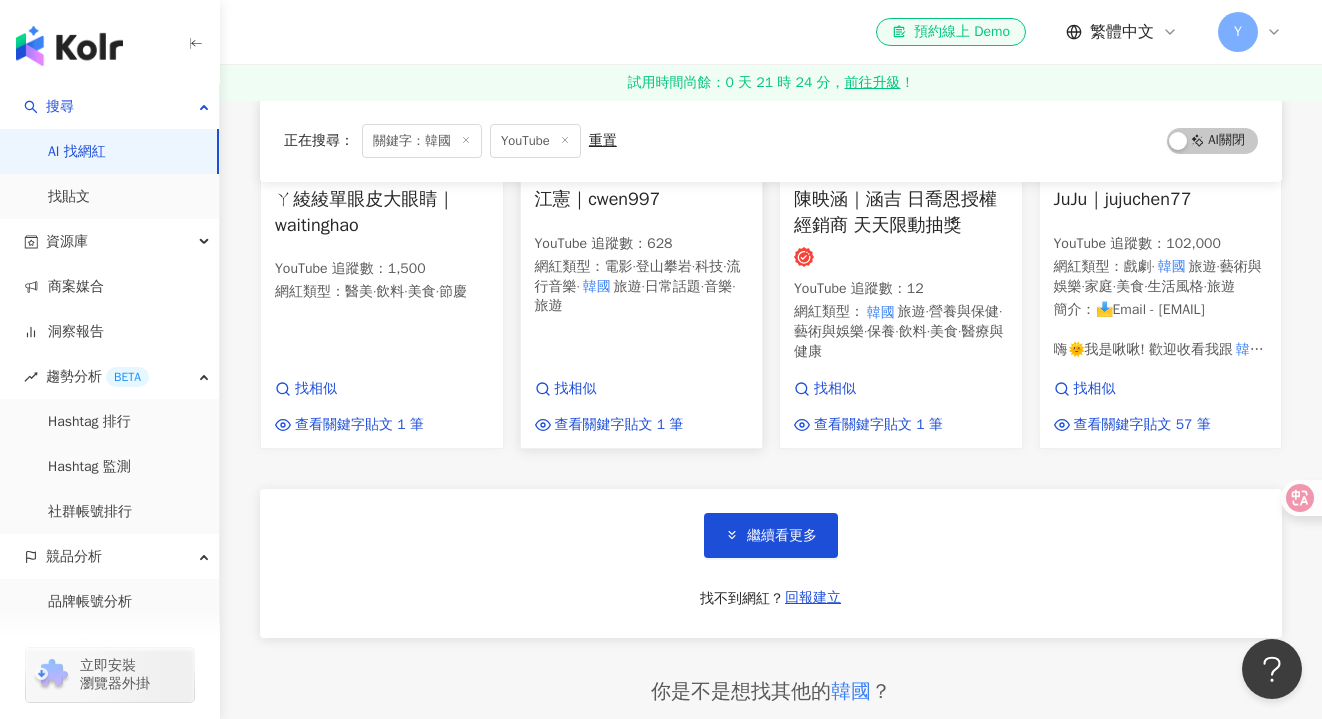 scroll, scrollTop: 7167, scrollLeft: 0, axis: vertical 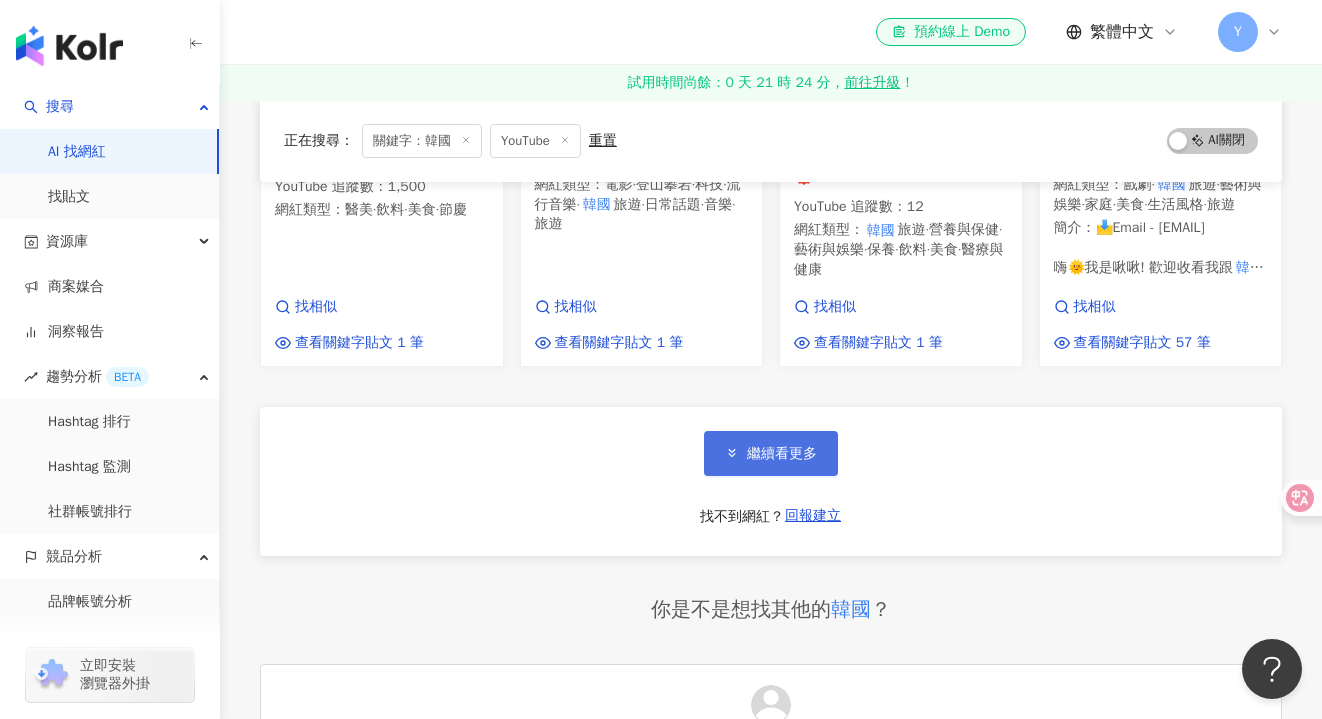 click on "繼續看更多" at bounding box center (771, 453) 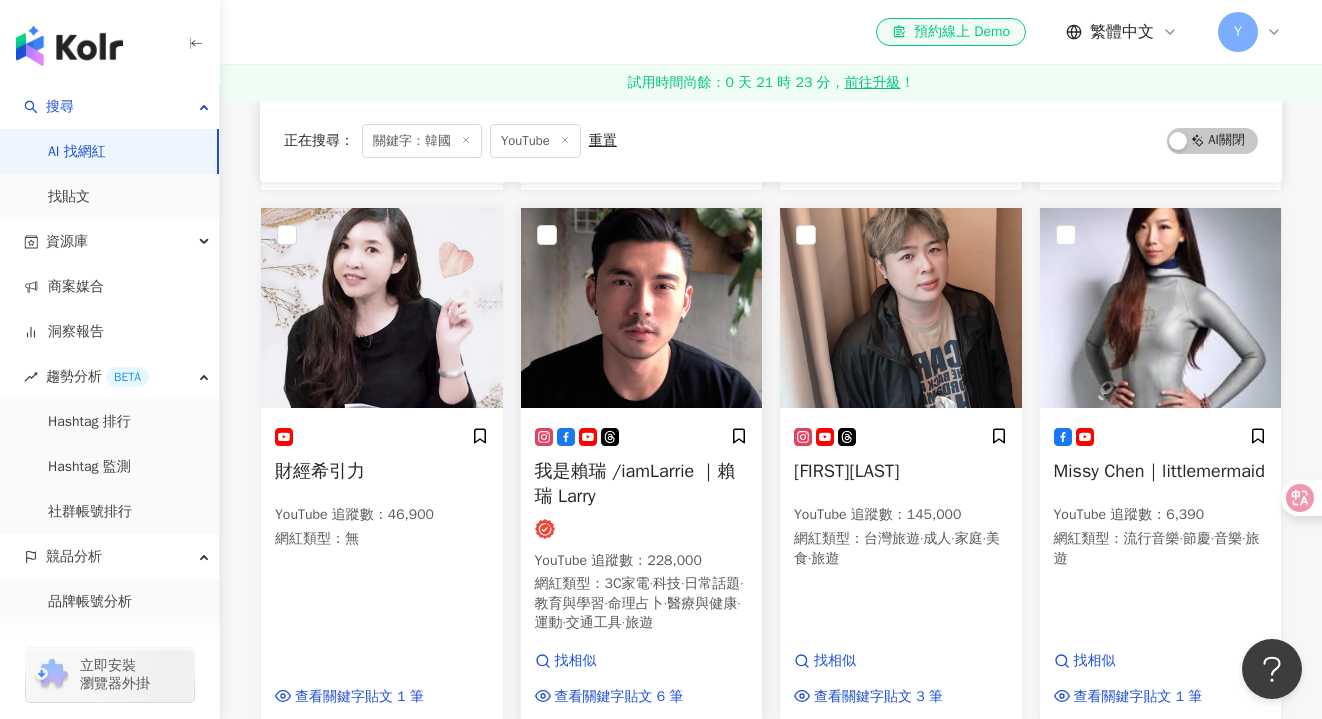scroll, scrollTop: 7398, scrollLeft: 0, axis: vertical 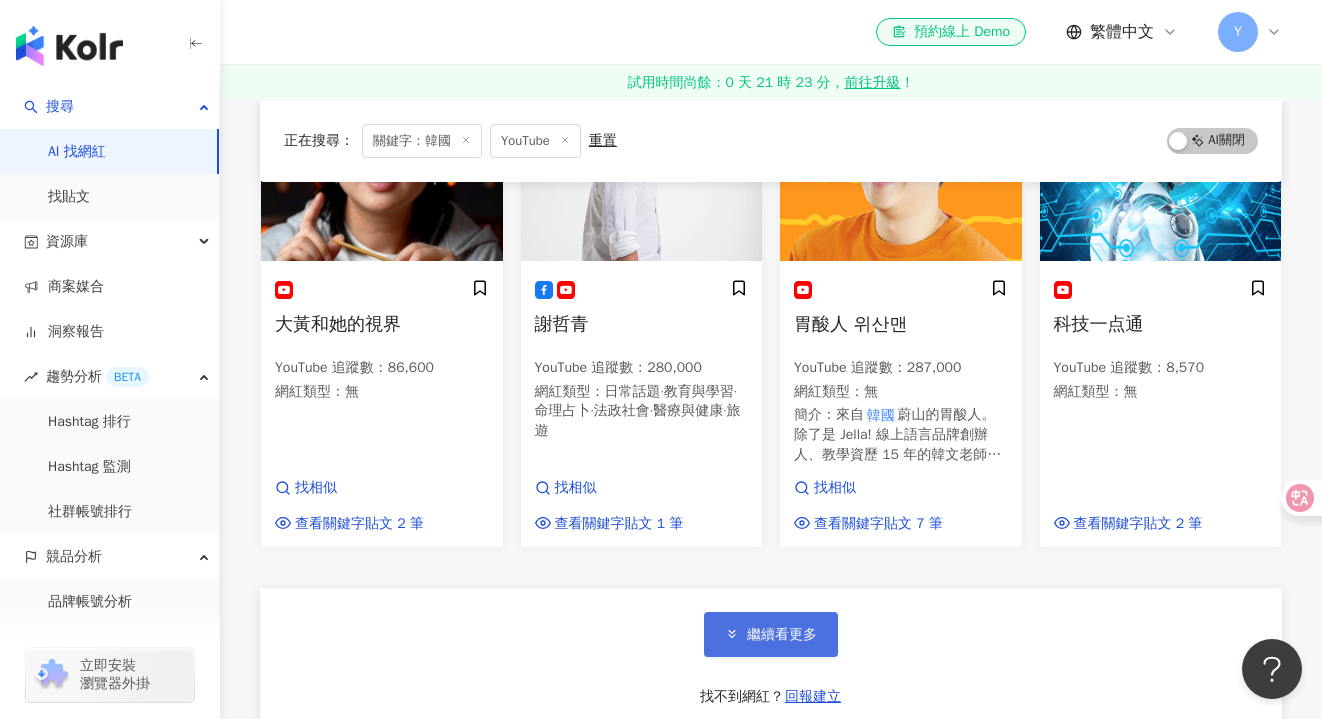 click on "繼續看更多" at bounding box center [771, 634] 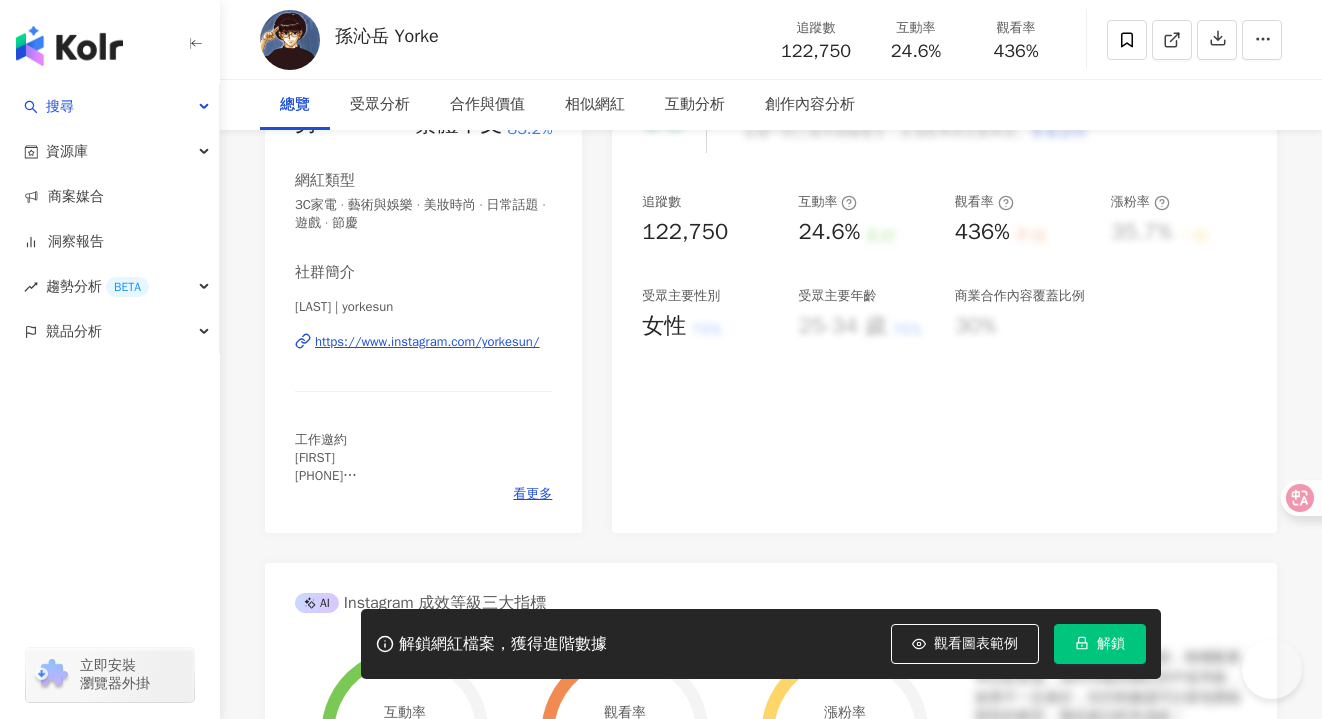 scroll, scrollTop: 351, scrollLeft: 0, axis: vertical 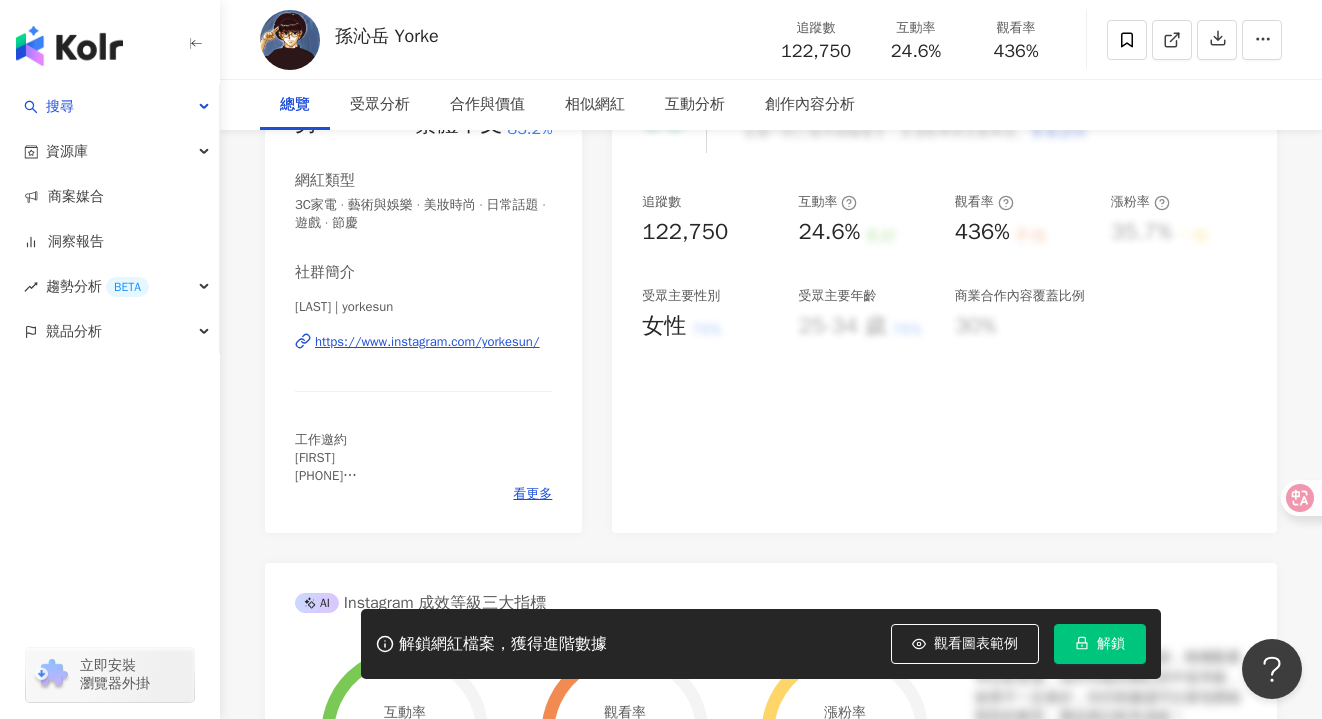 click on "https://www.instagram.com/yorkesun/" at bounding box center (427, 342) 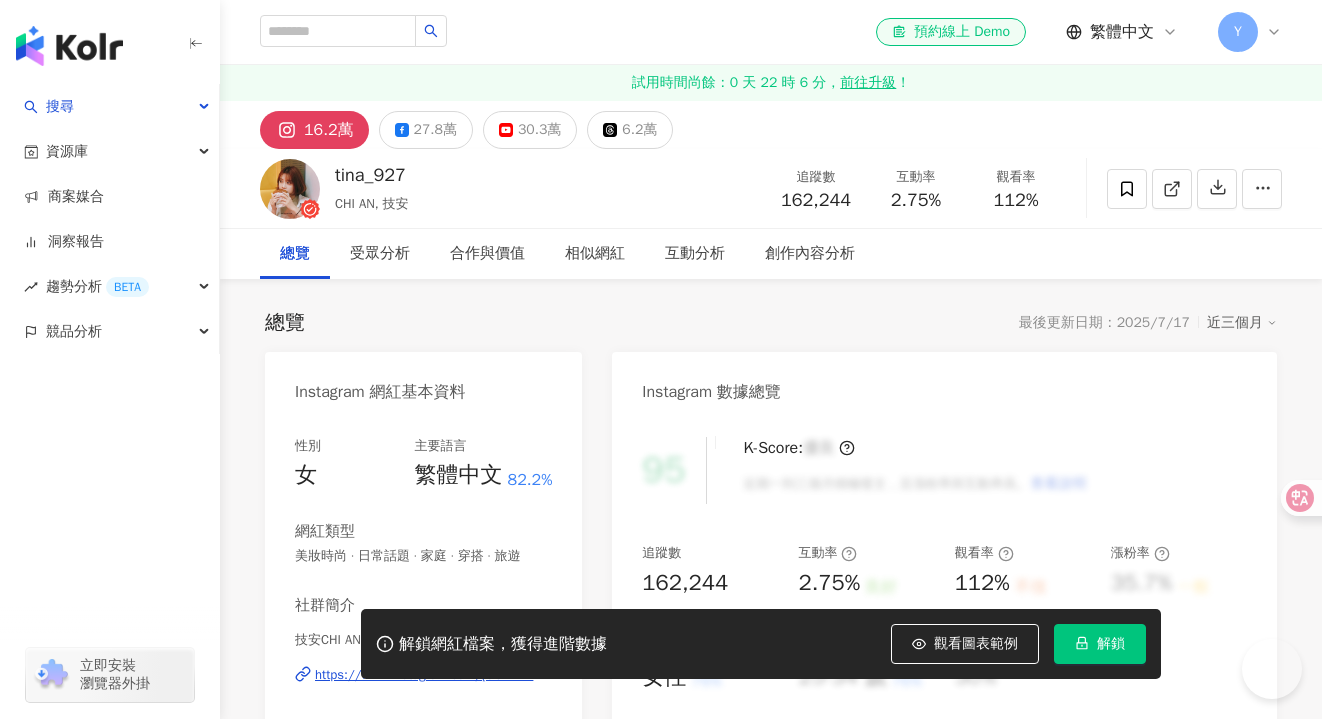 scroll, scrollTop: 487, scrollLeft: 0, axis: vertical 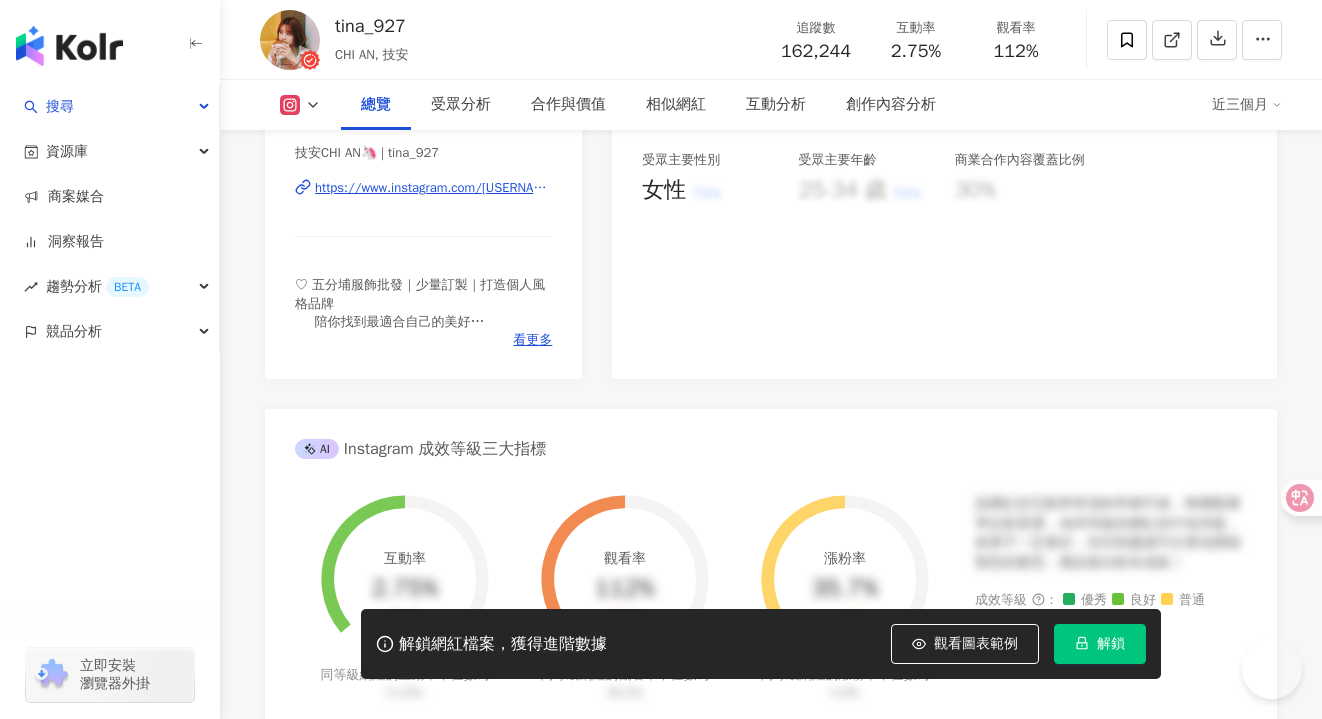 click on "https://www.instagram.com/tina_927/" at bounding box center [433, 188] 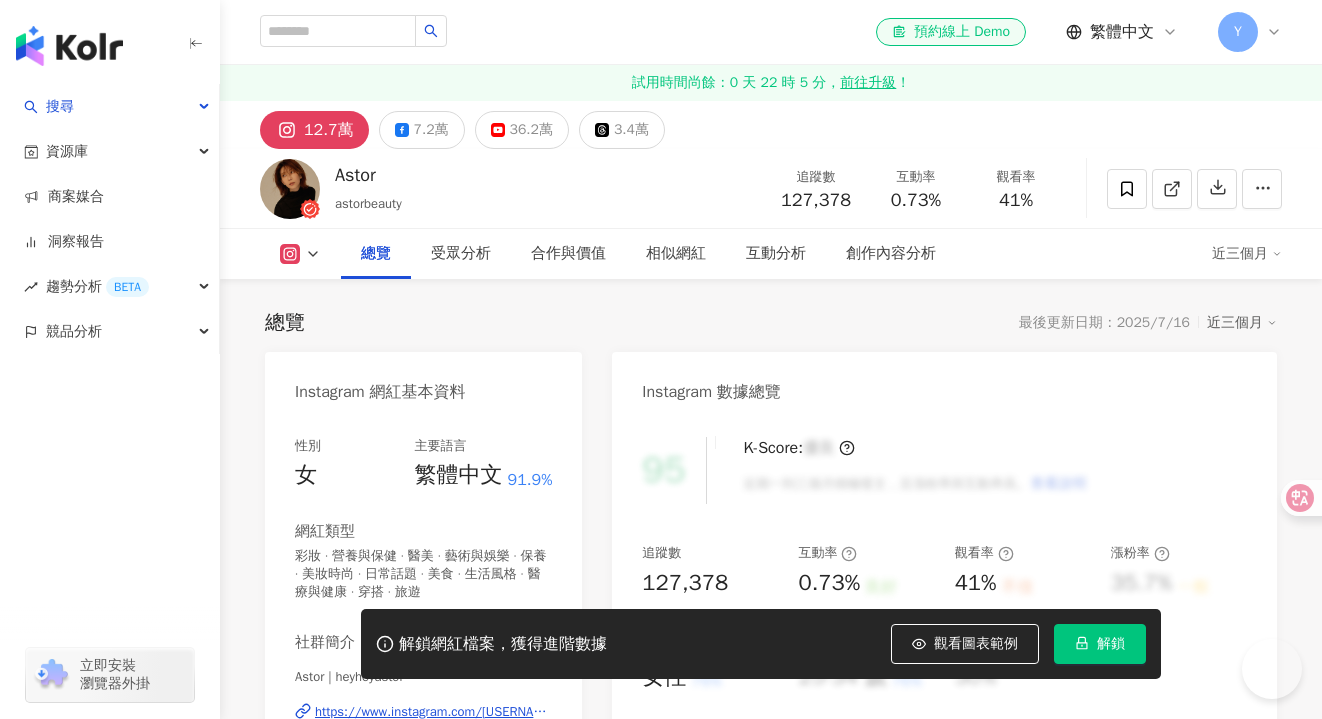 scroll, scrollTop: 341, scrollLeft: 0, axis: vertical 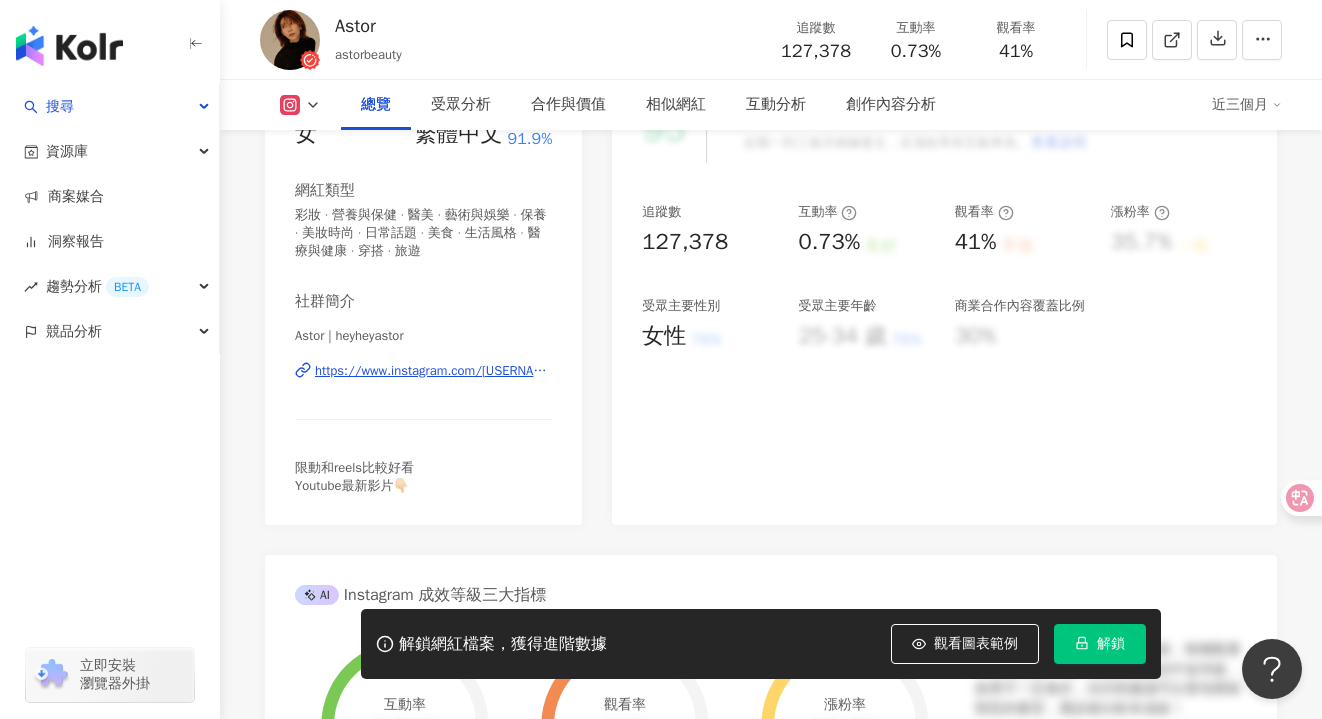click on "https://www.instagram.com/heyheyastor/" at bounding box center (433, 371) 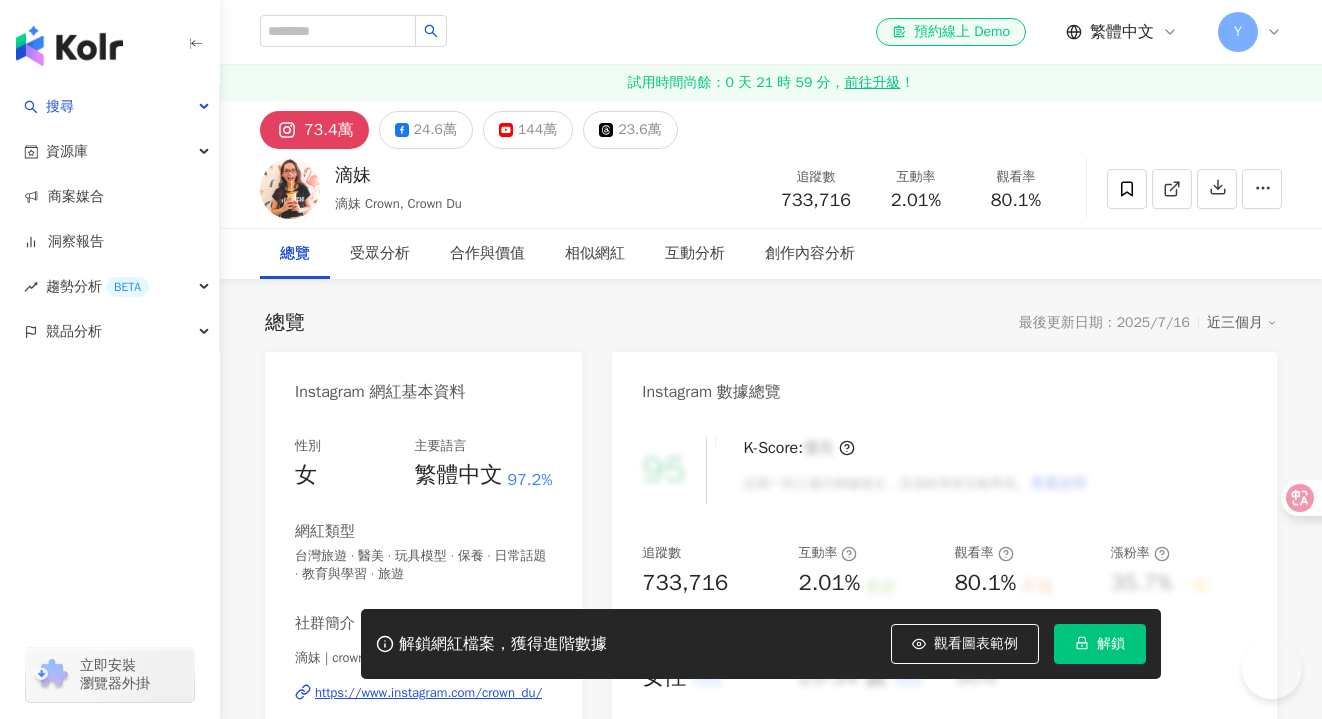 scroll, scrollTop: 33, scrollLeft: 0, axis: vertical 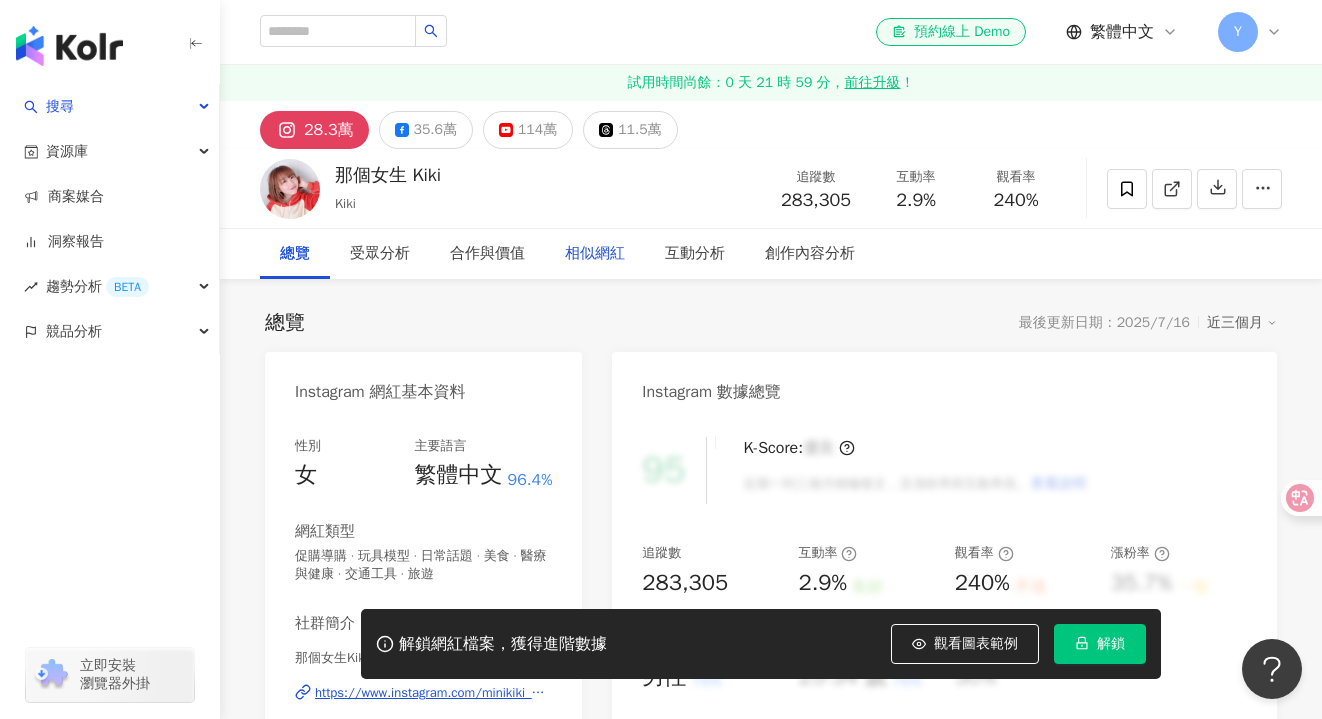 click on "相似網紅" at bounding box center [595, 254] 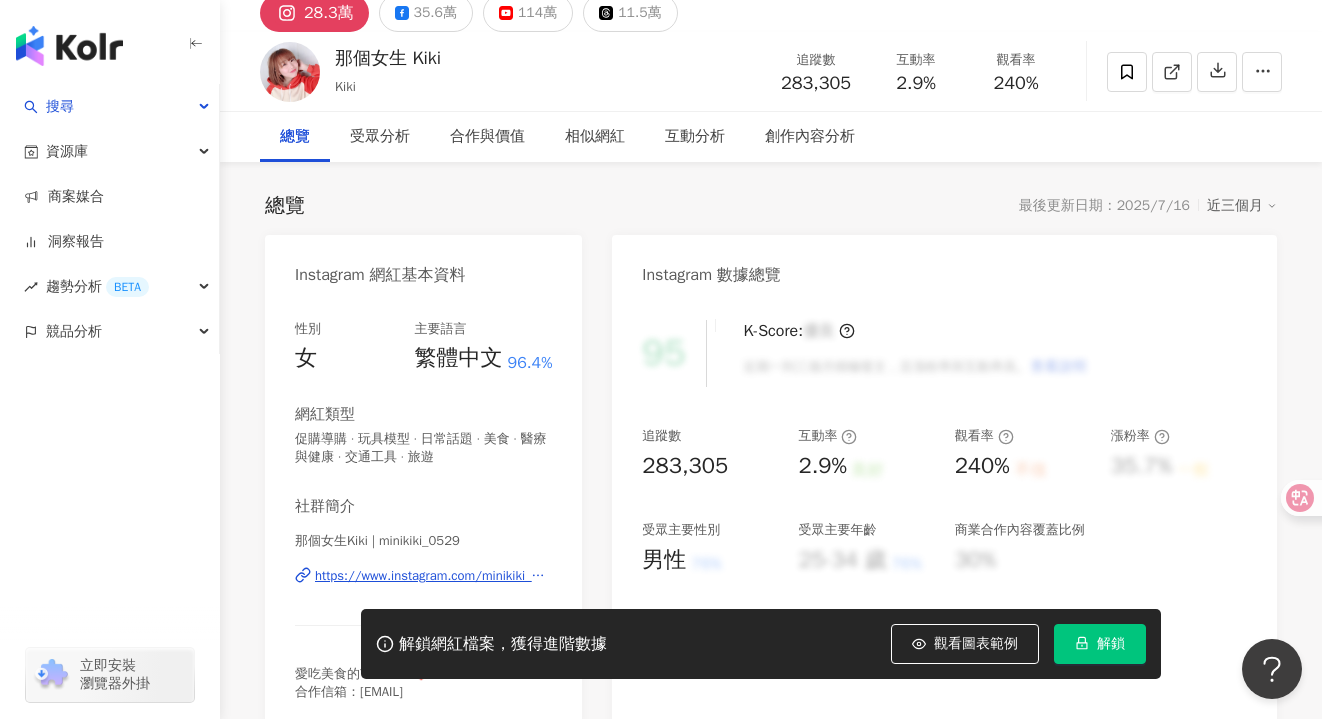 scroll, scrollTop: 0, scrollLeft: 0, axis: both 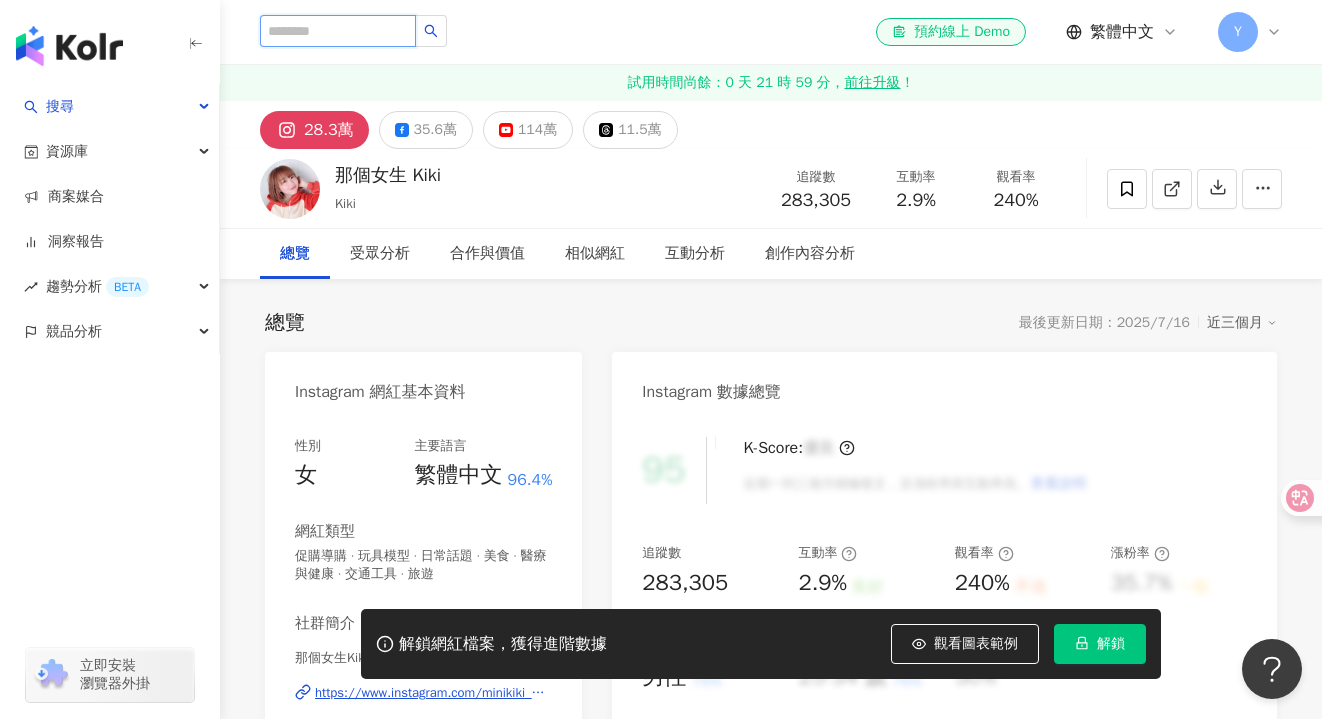 click at bounding box center (338, 31) 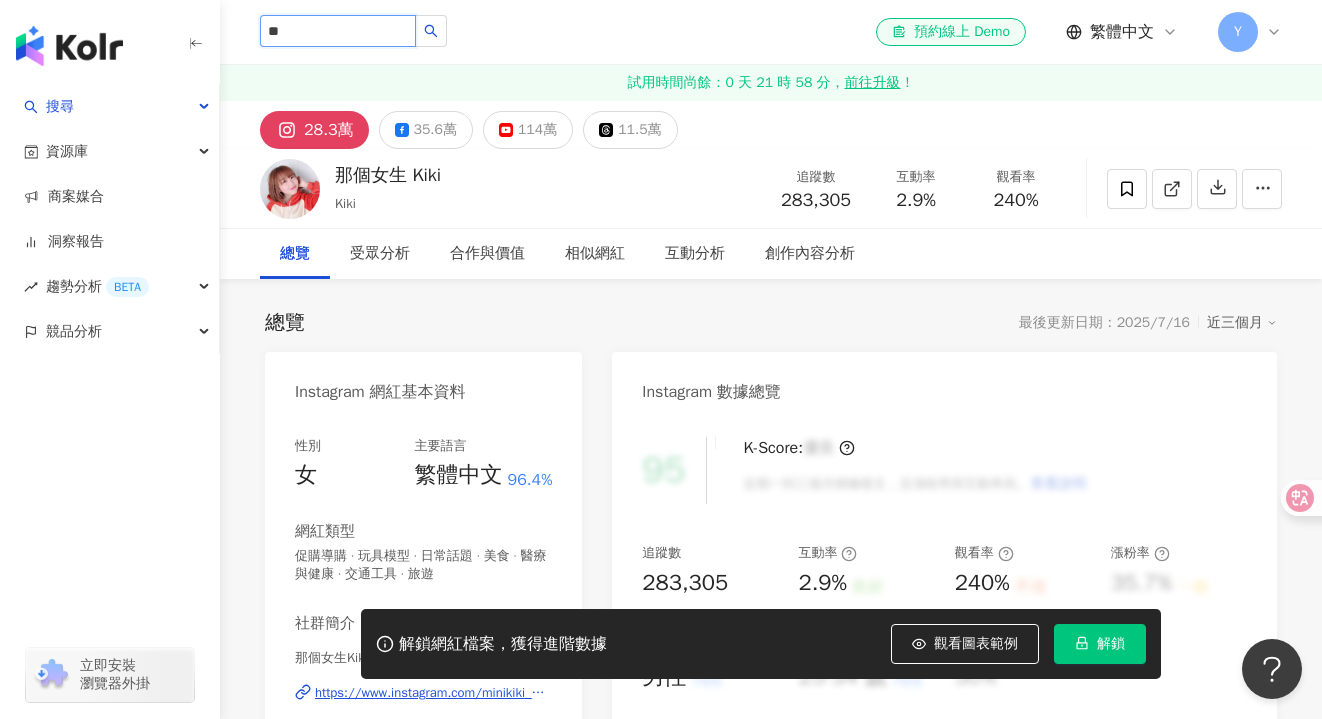 type on "**" 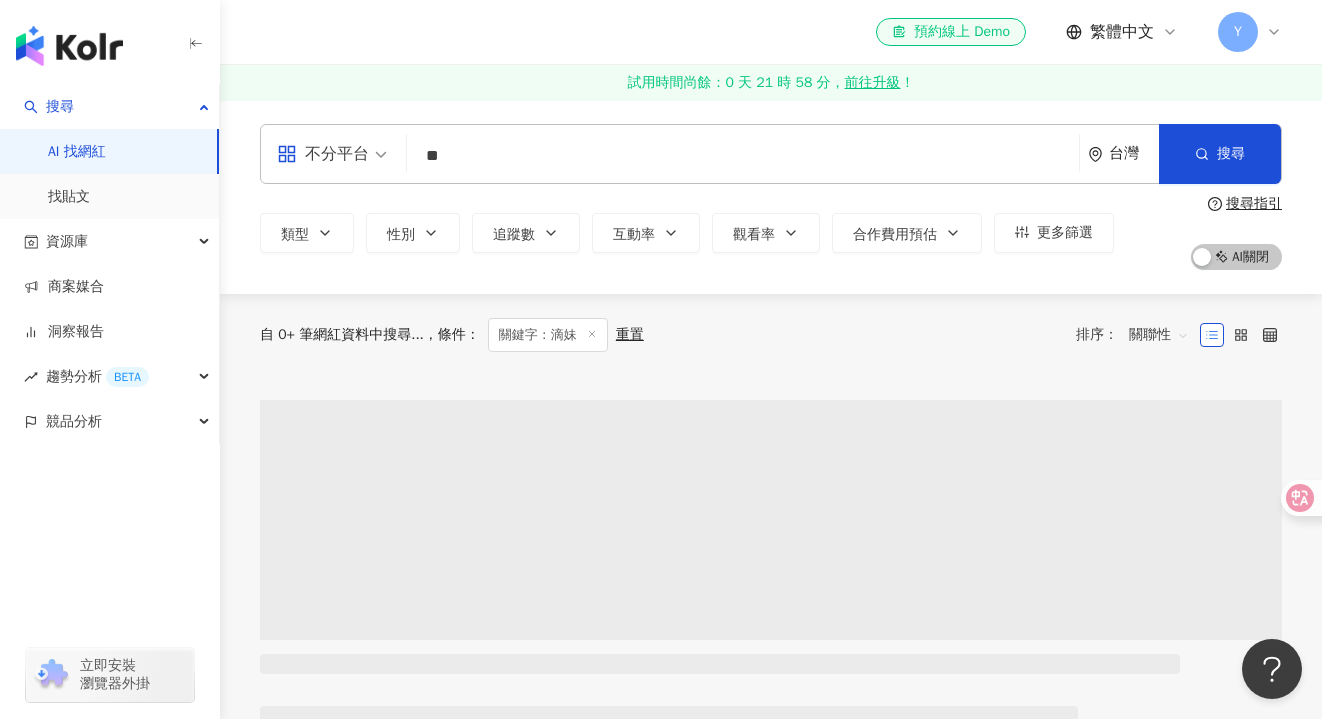 scroll, scrollTop: 38, scrollLeft: 0, axis: vertical 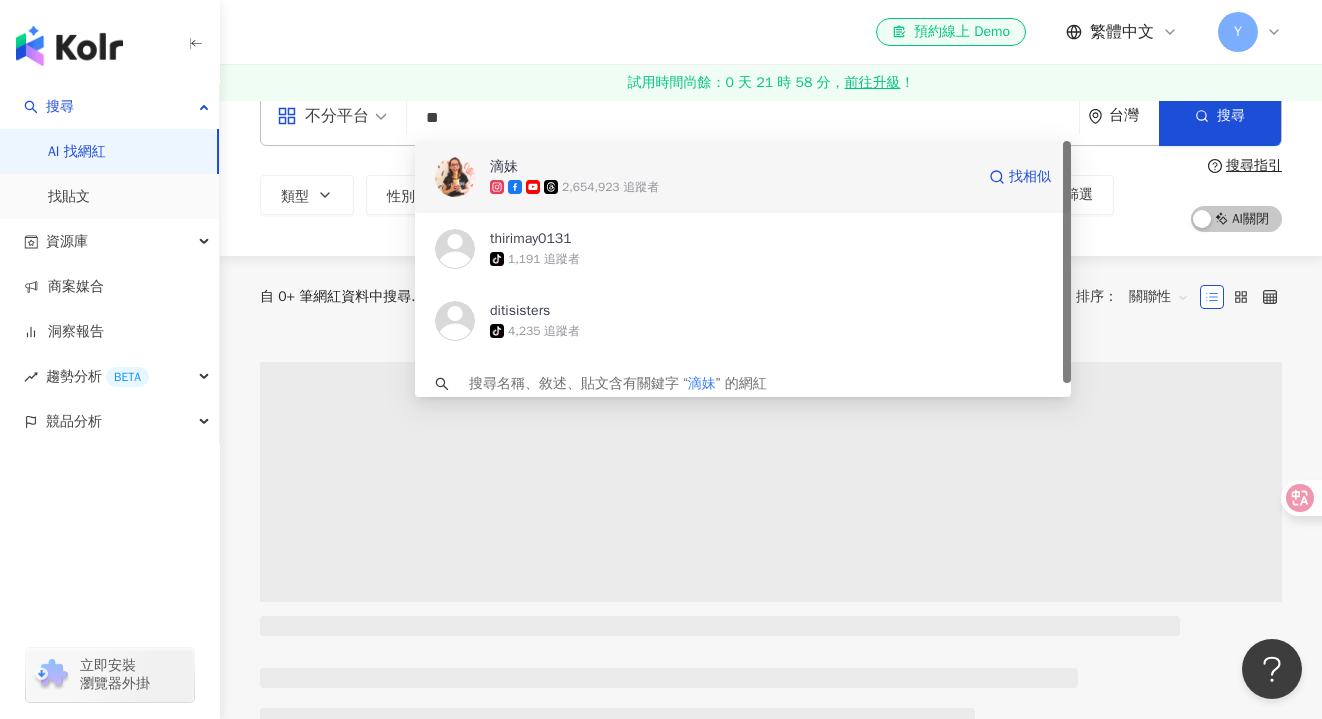 click on "2,654,923   追蹤者" at bounding box center (732, 187) 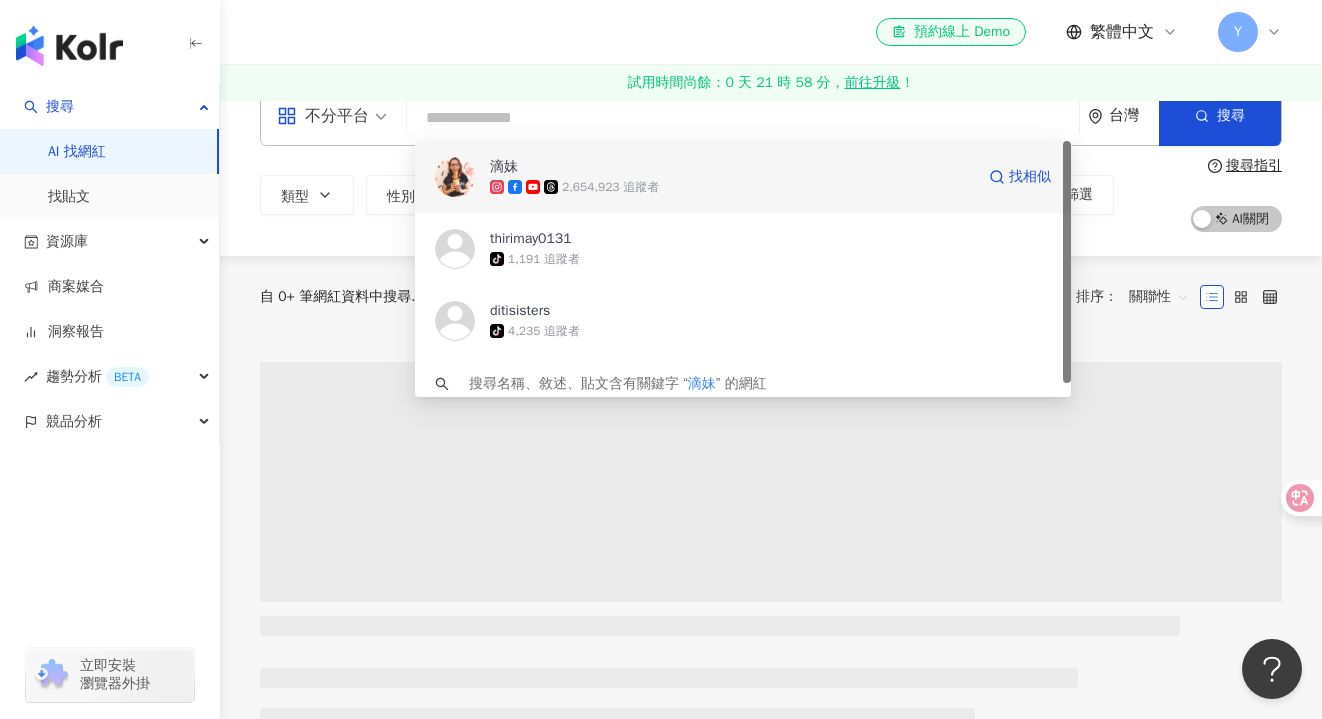 type 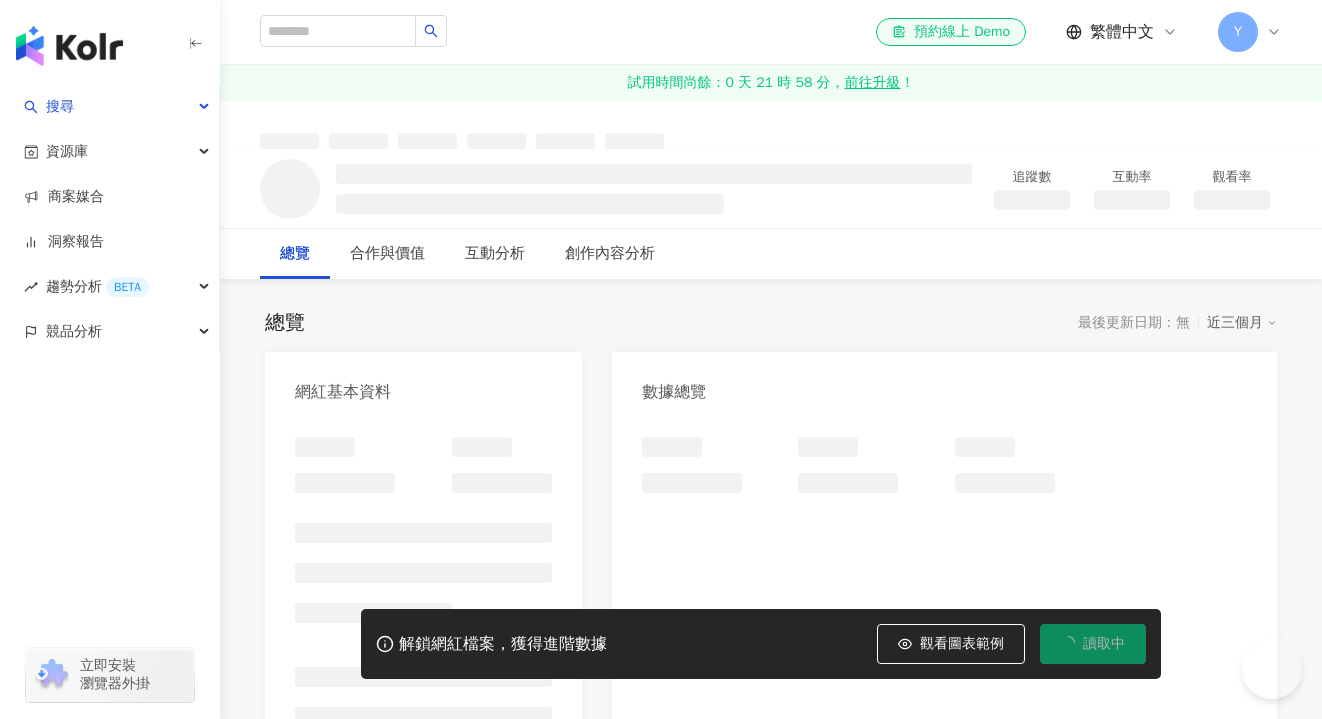 scroll, scrollTop: 0, scrollLeft: 0, axis: both 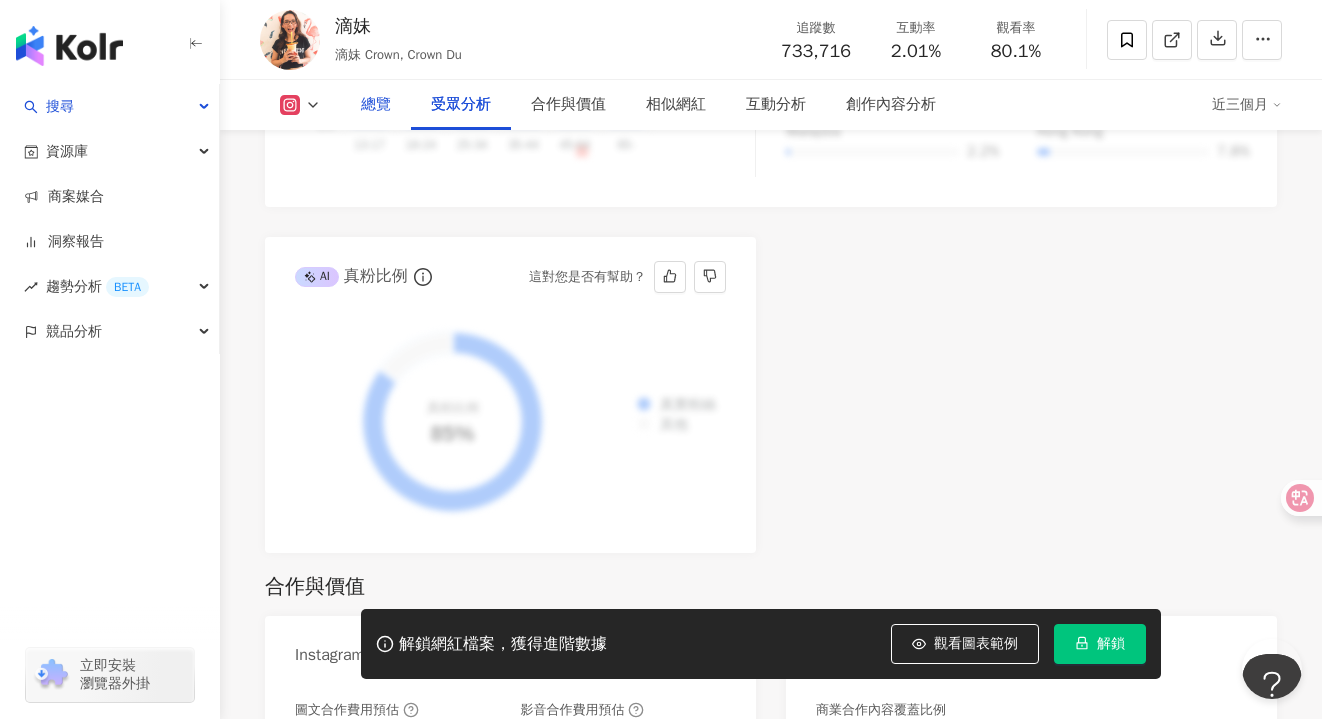 click on "總覽" at bounding box center [376, 105] 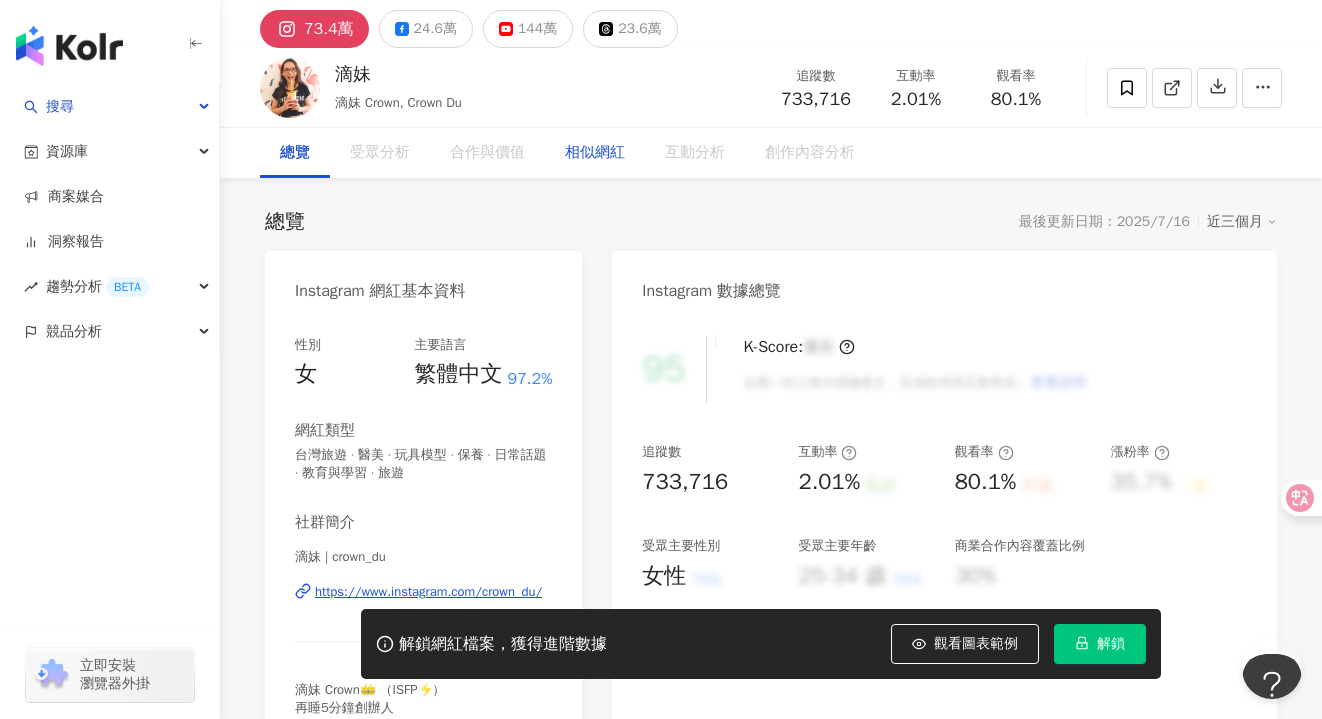 scroll, scrollTop: 183, scrollLeft: 0, axis: vertical 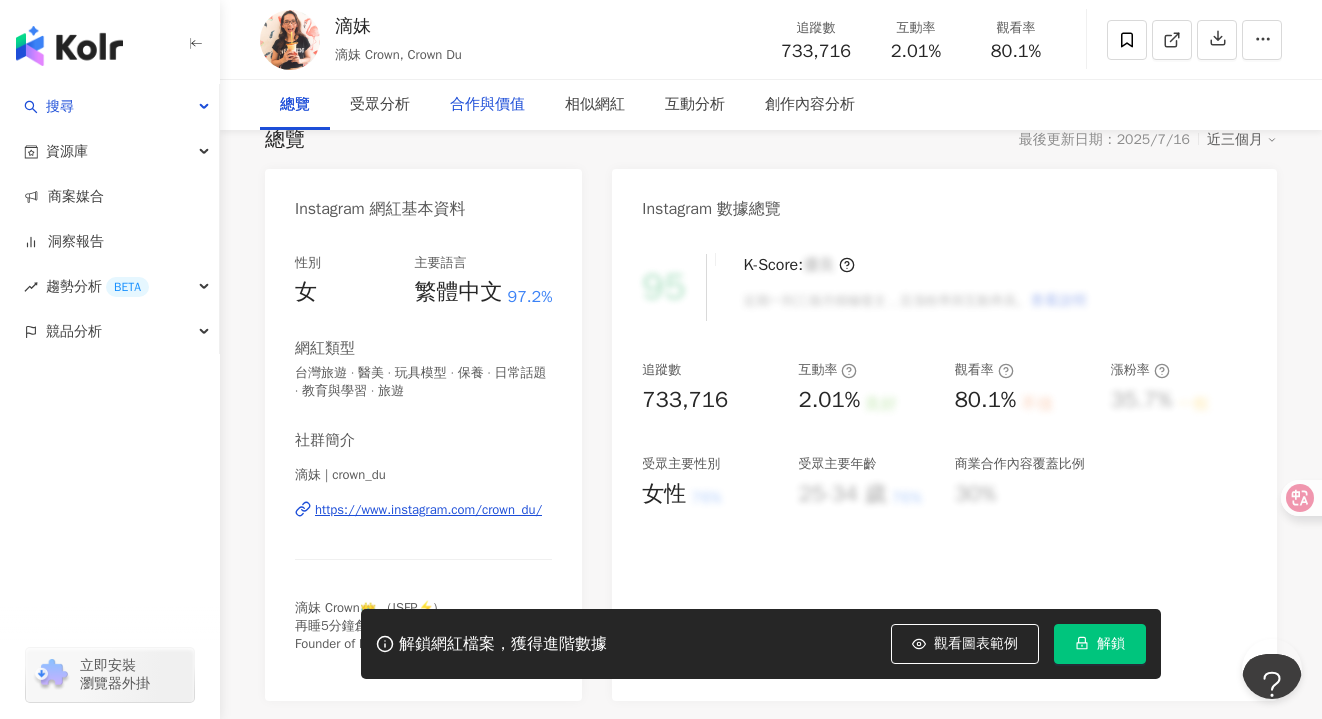 click on "合作與價值" at bounding box center [487, 105] 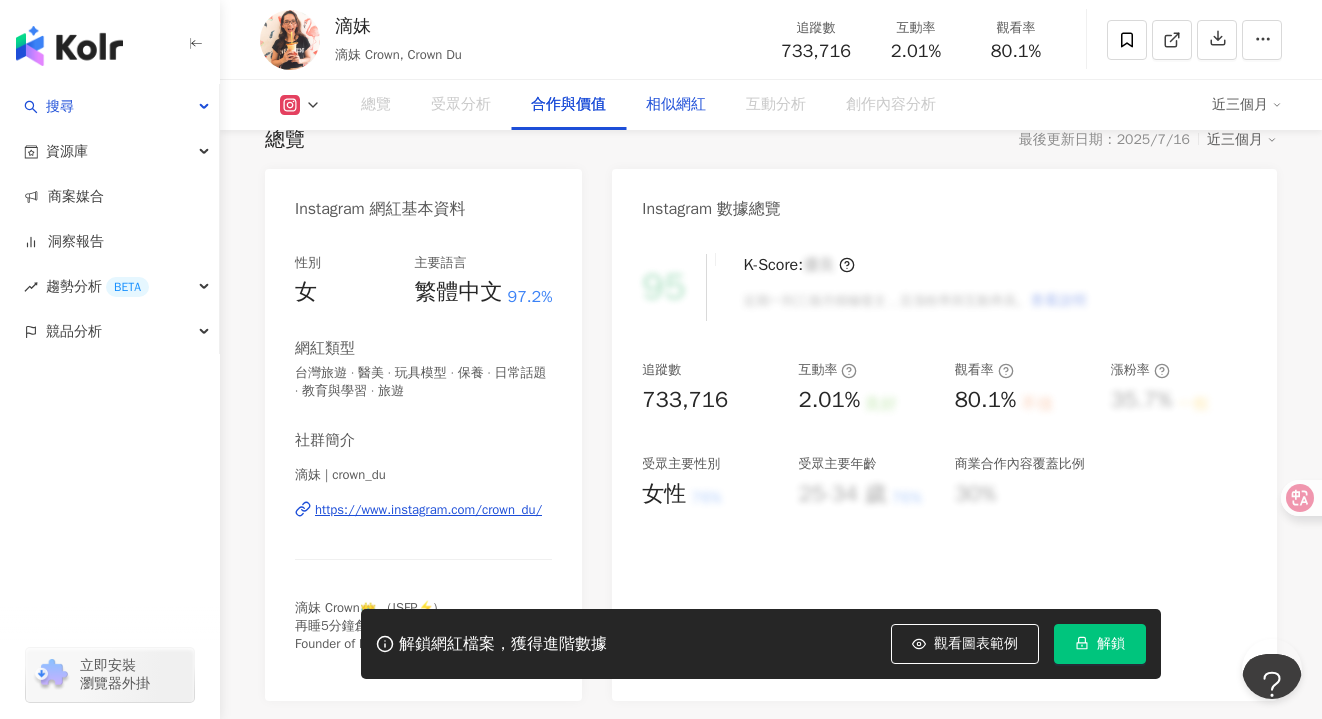click on "相似網紅" at bounding box center (676, 105) 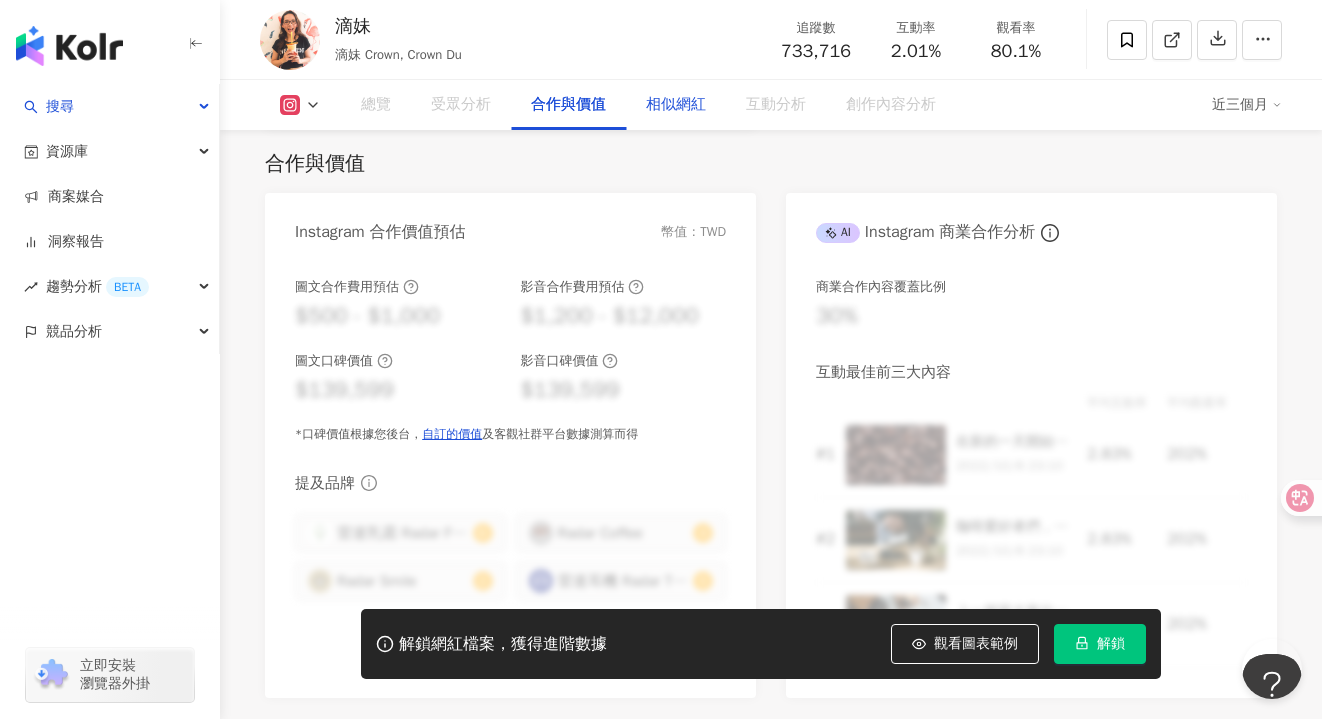 click on "相似網紅" at bounding box center [676, 105] 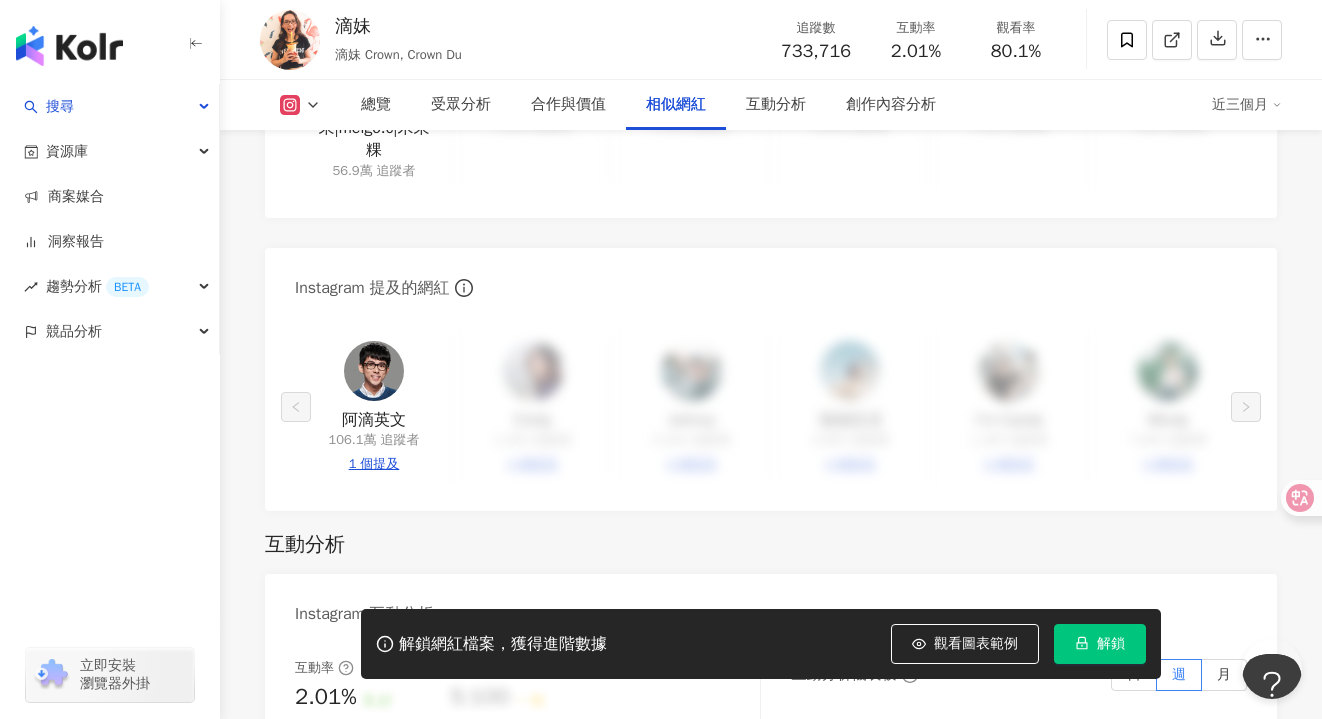 scroll, scrollTop: 3203, scrollLeft: 0, axis: vertical 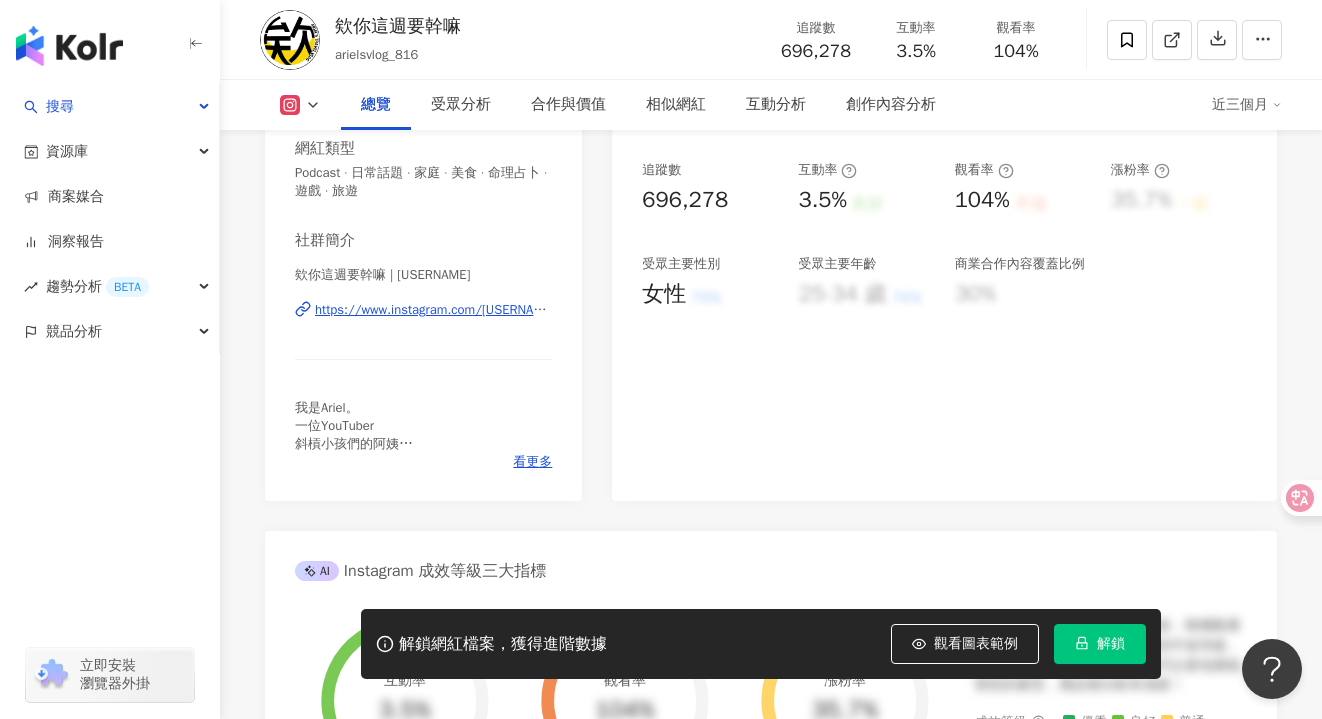 click on "https://www.instagram.com/arielsvlog_816/" at bounding box center [433, 310] 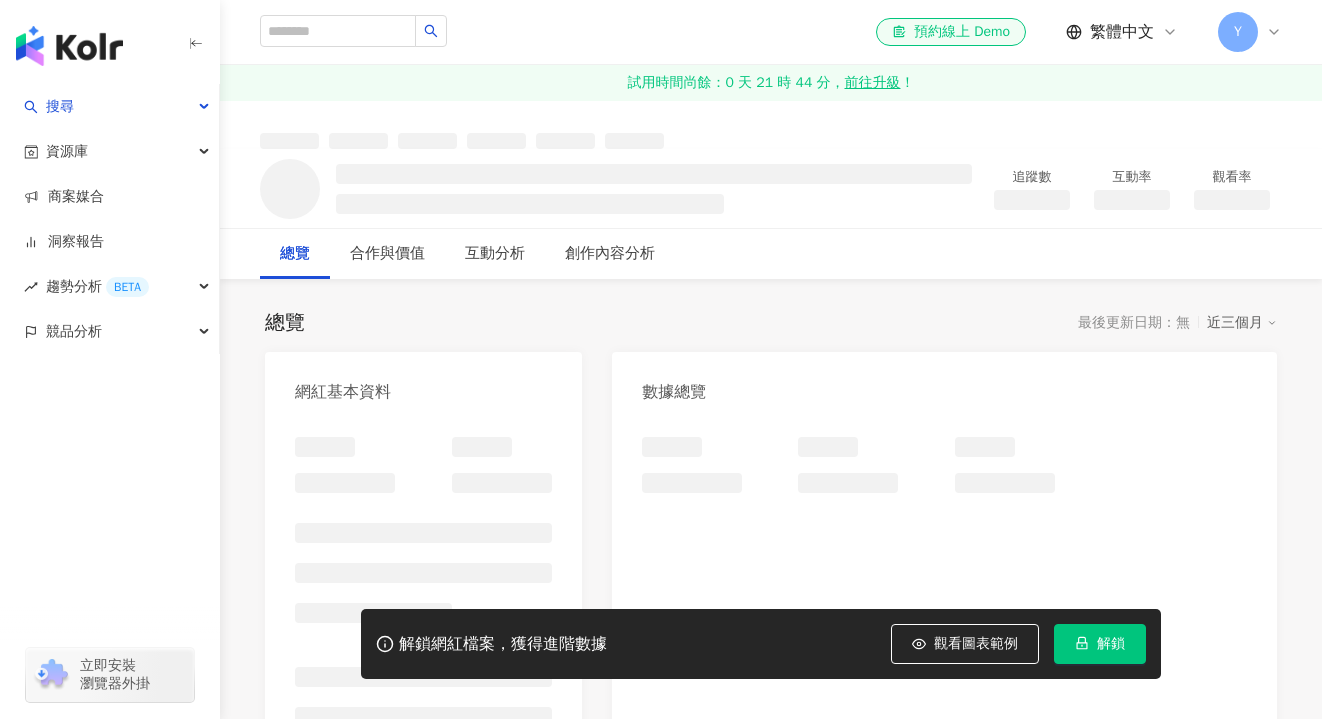 scroll, scrollTop: 0, scrollLeft: 0, axis: both 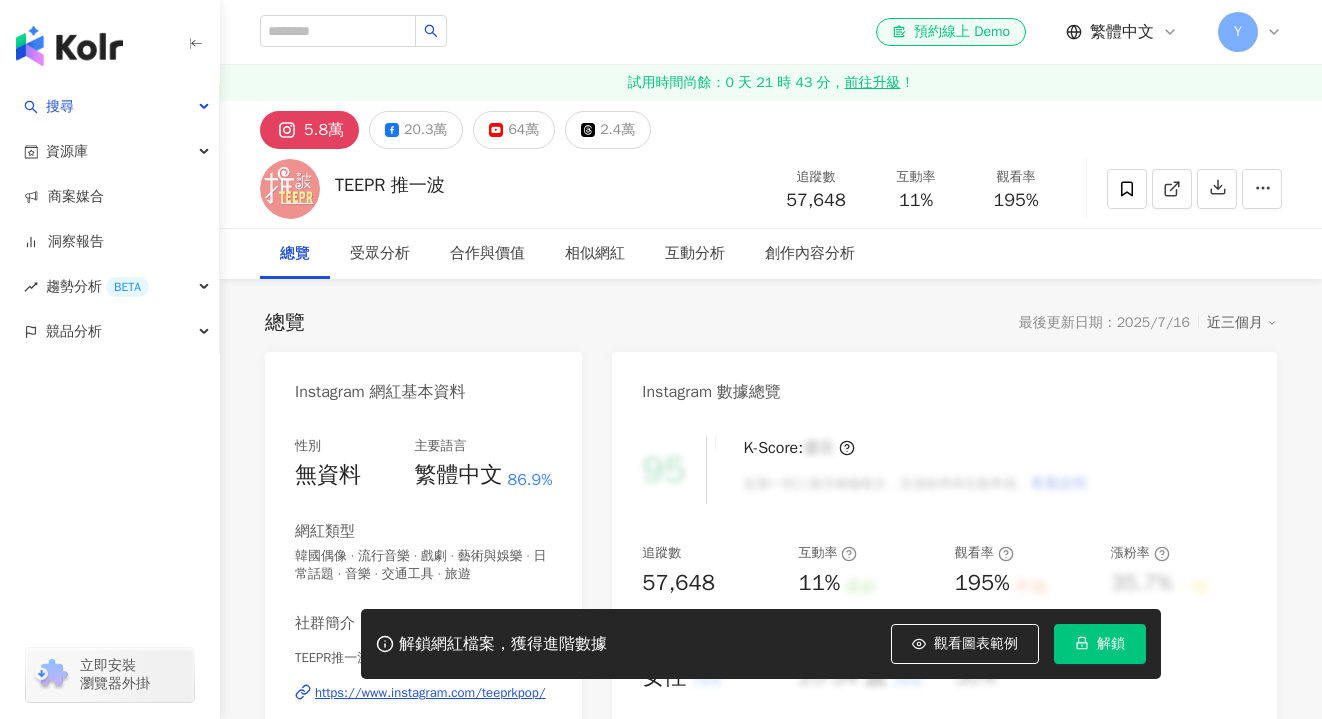 click on "https://www.instagram.com/teeprkpop/" at bounding box center [430, 693] 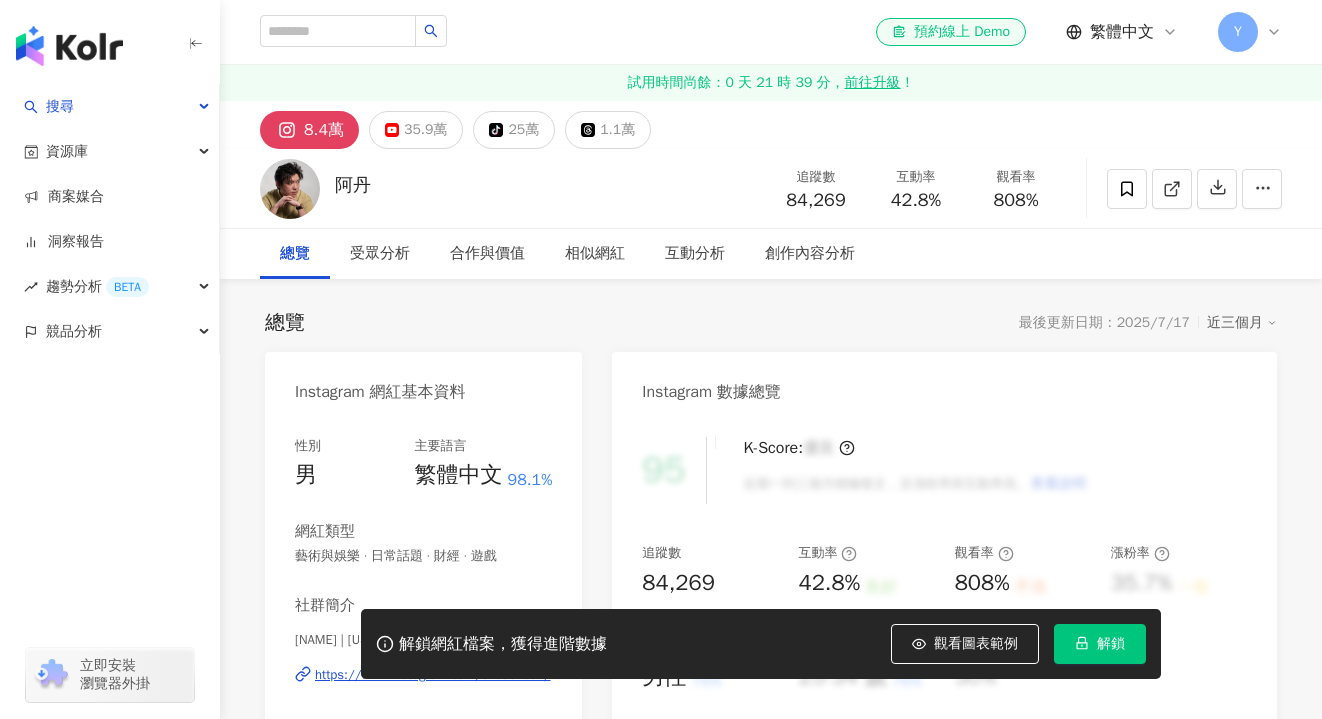 scroll, scrollTop: 0, scrollLeft: 0, axis: both 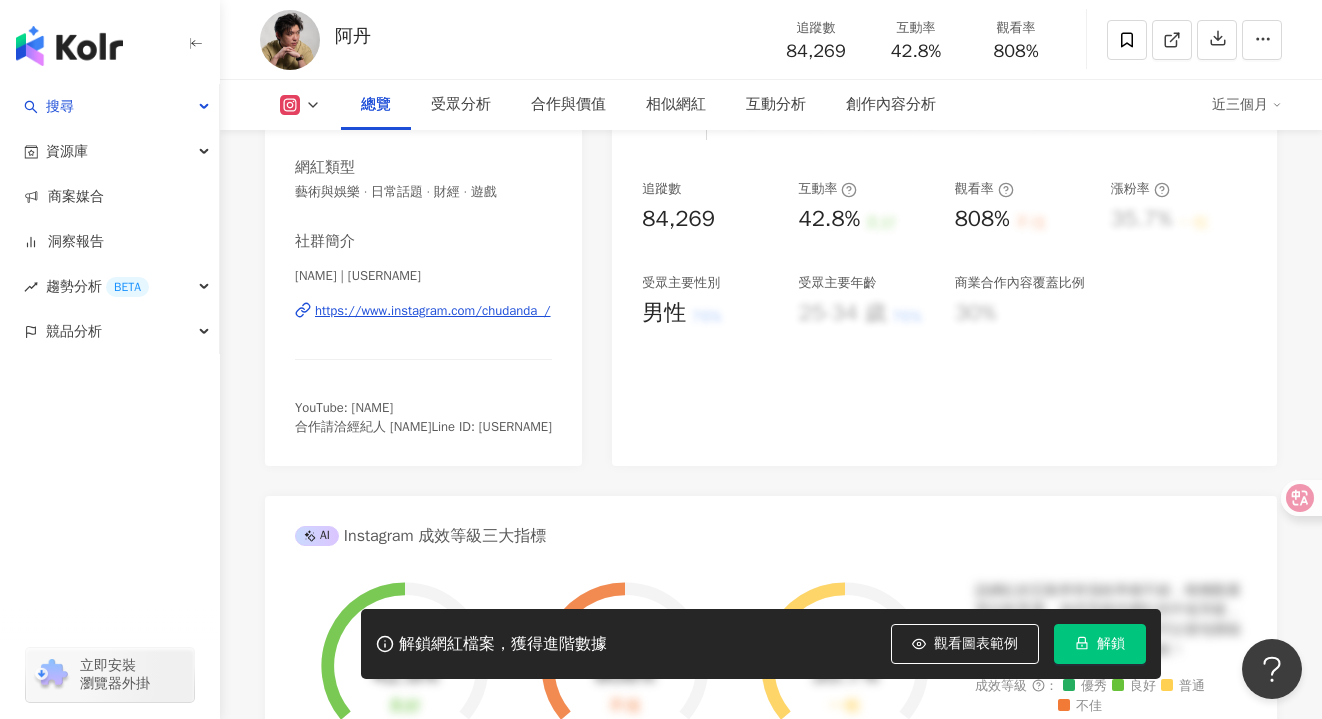 click on "https://www.instagram.com/chudanda_/" at bounding box center (433, 311) 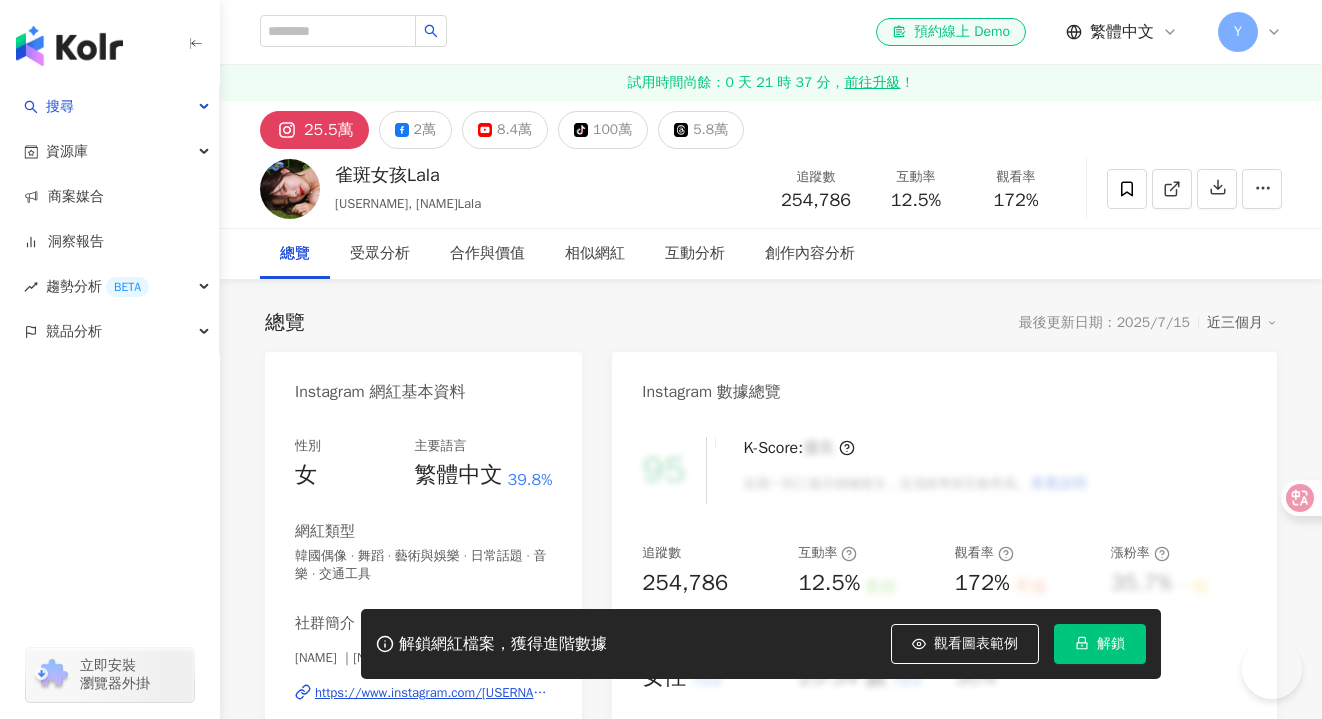 scroll, scrollTop: 0, scrollLeft: 0, axis: both 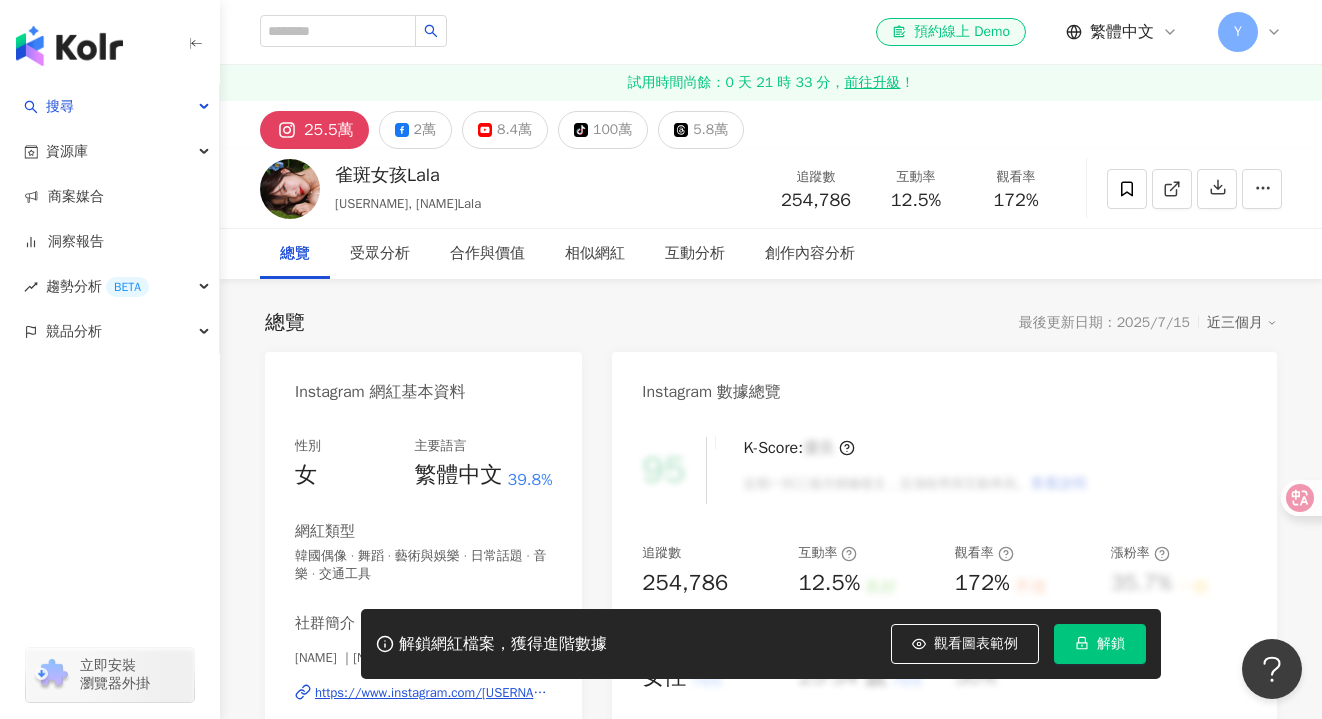 click on "https://www.instagram.com/[USERNAME]/" at bounding box center [433, 693] 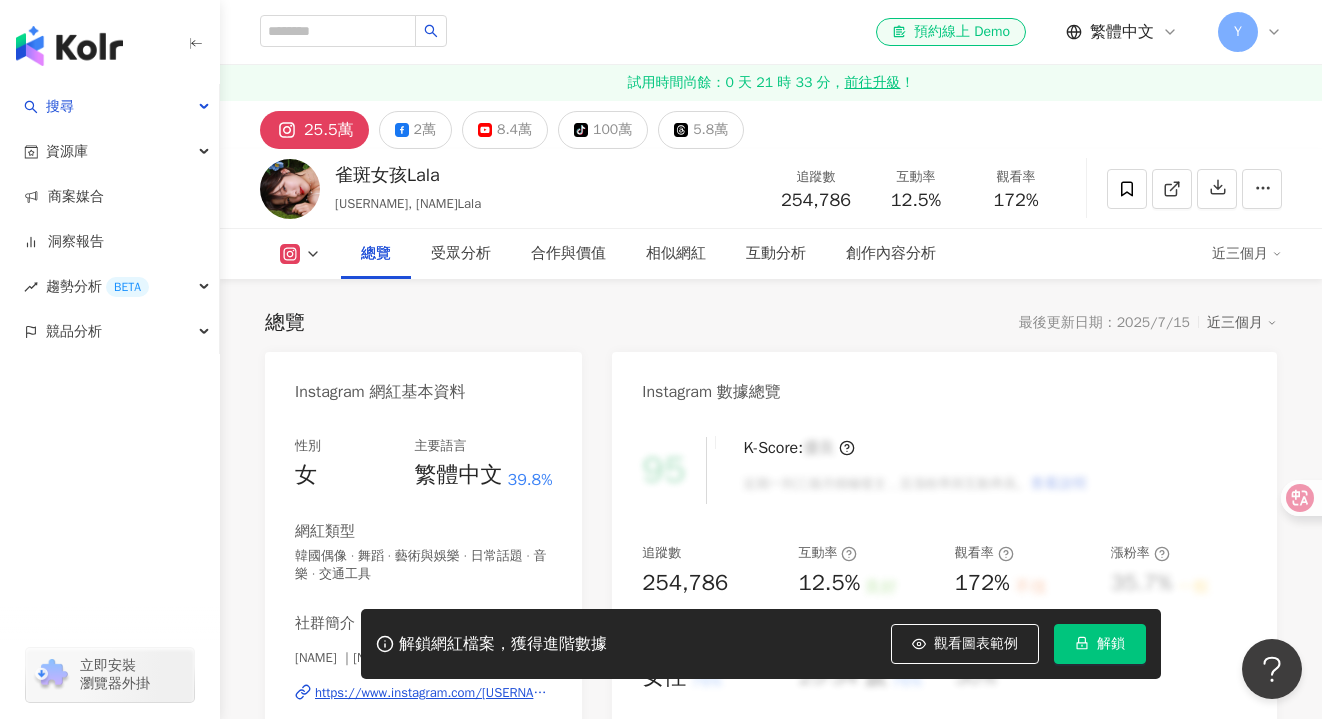 scroll, scrollTop: 352, scrollLeft: 0, axis: vertical 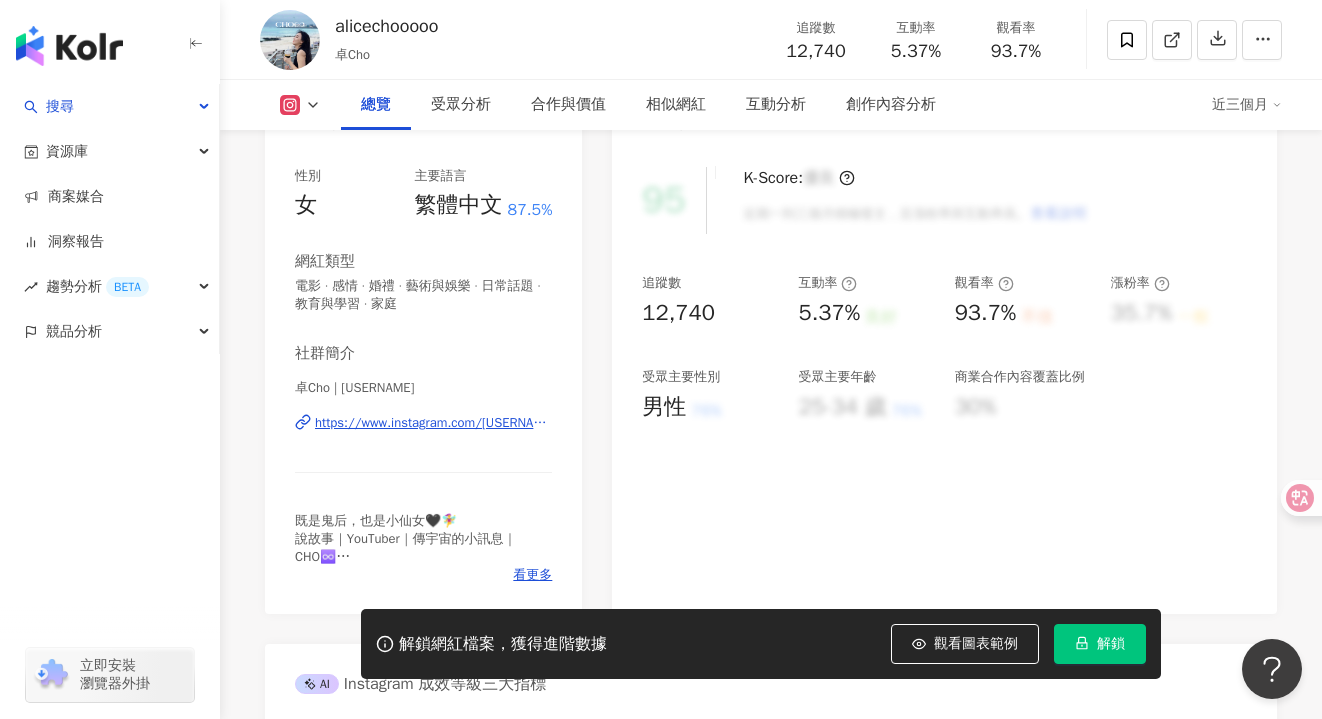 click on "https://www.instagram.com/alicechooooo/" at bounding box center (433, 423) 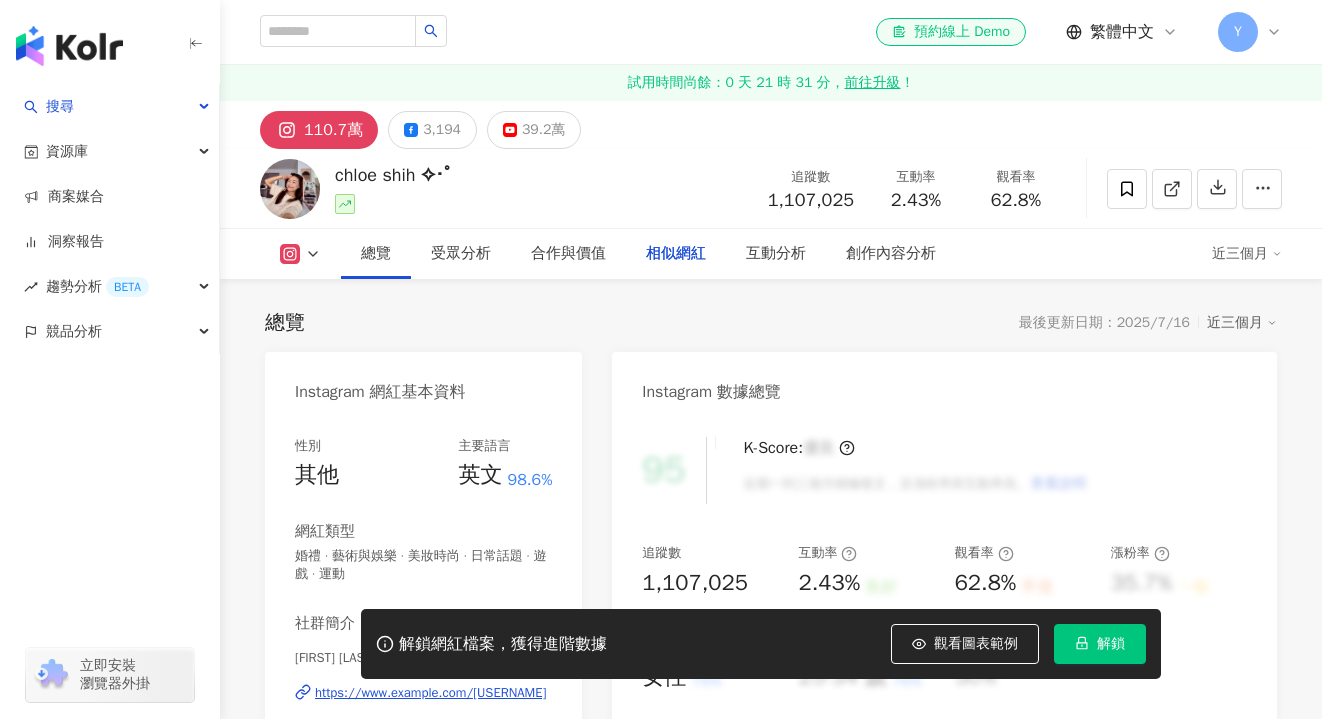 scroll, scrollTop: 3471, scrollLeft: 0, axis: vertical 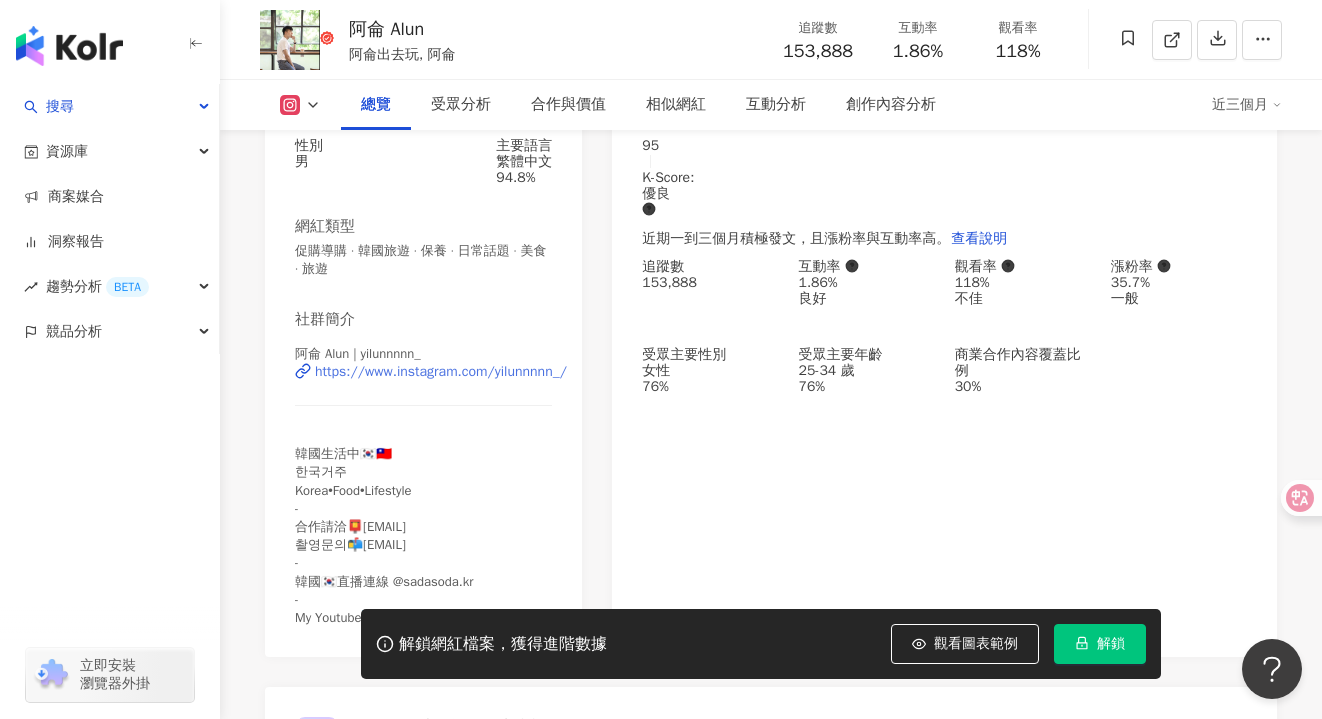 click on "https://www.instagram.com/yilunnnnn_/" at bounding box center [441, 372] 